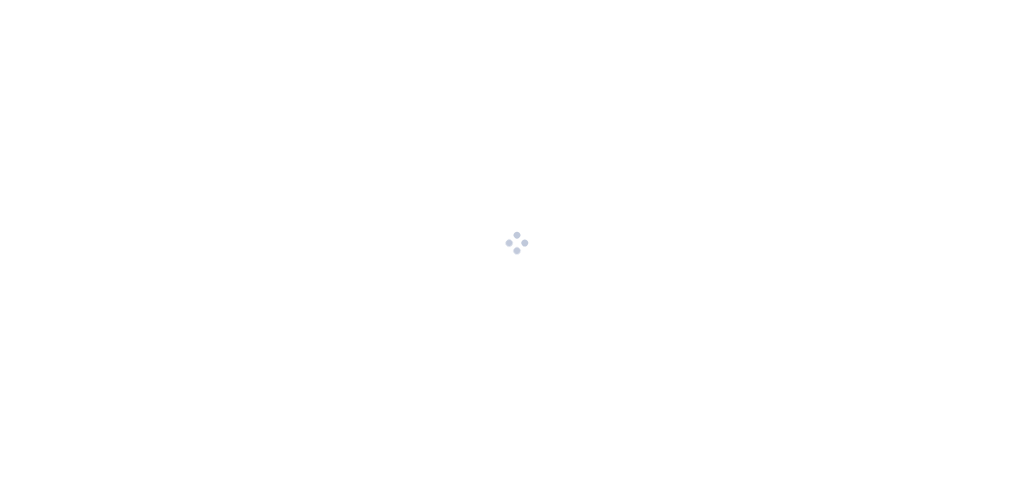 scroll, scrollTop: 0, scrollLeft: 0, axis: both 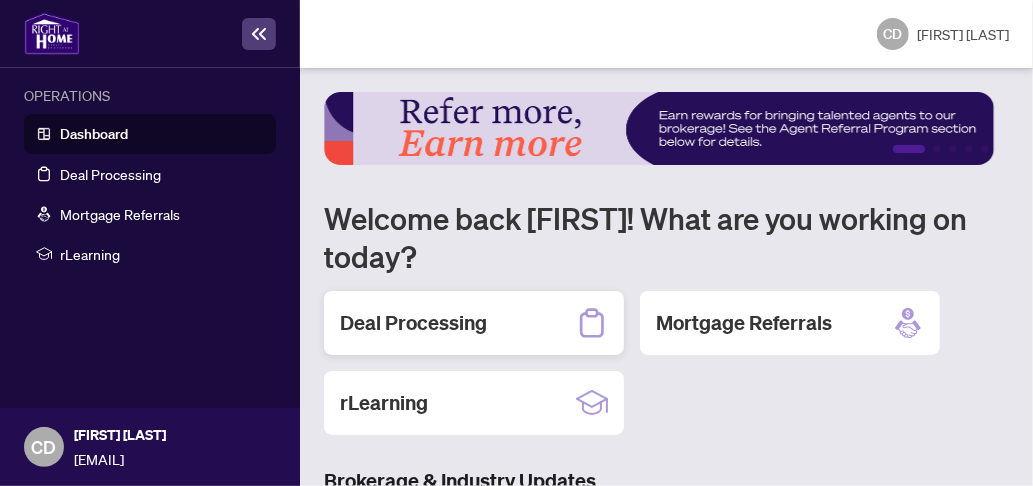 click on "Deal Processing" at bounding box center [413, 323] 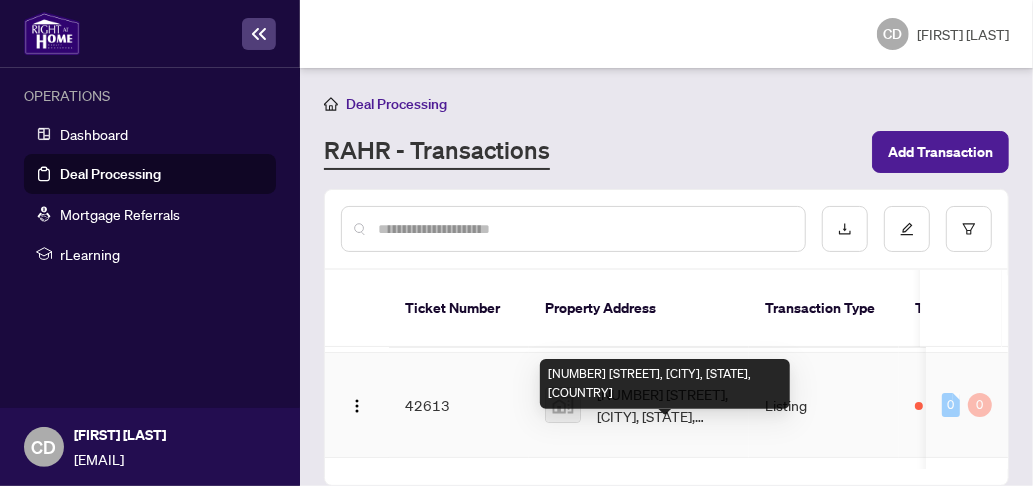 scroll, scrollTop: 0, scrollLeft: 0, axis: both 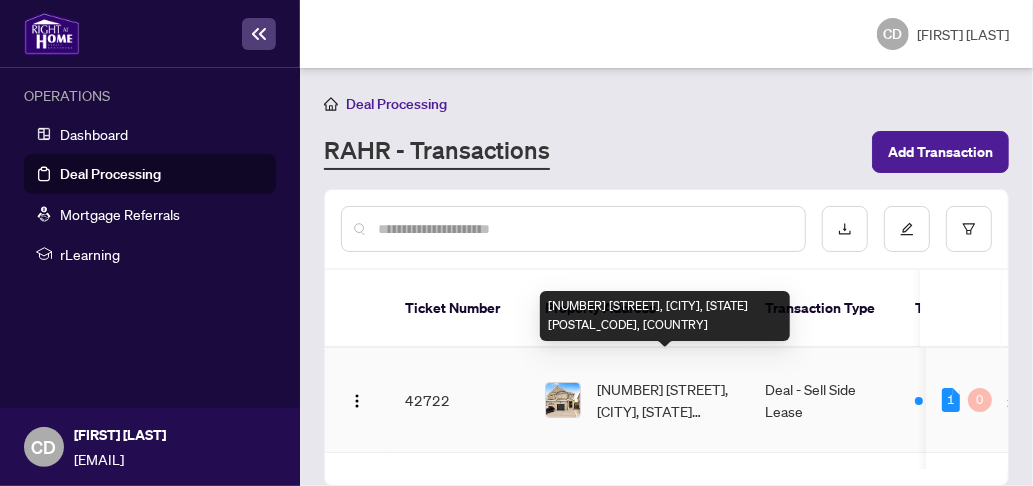 click on "[NUMBER] [STREET], [CITY], [STATE] [POSTAL_CODE], [COUNTRY]" at bounding box center [665, 400] 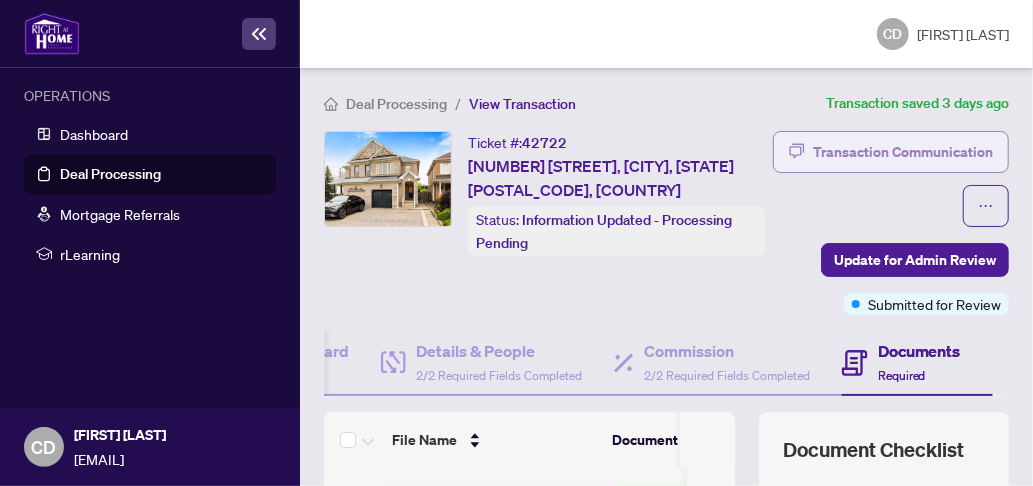 click on "Transaction Communication" at bounding box center [903, 152] 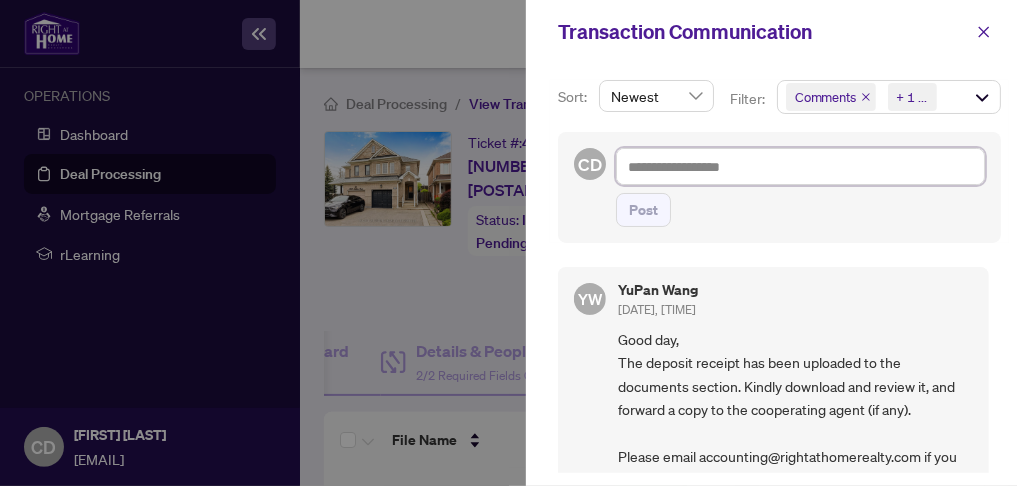 click at bounding box center [800, 166] 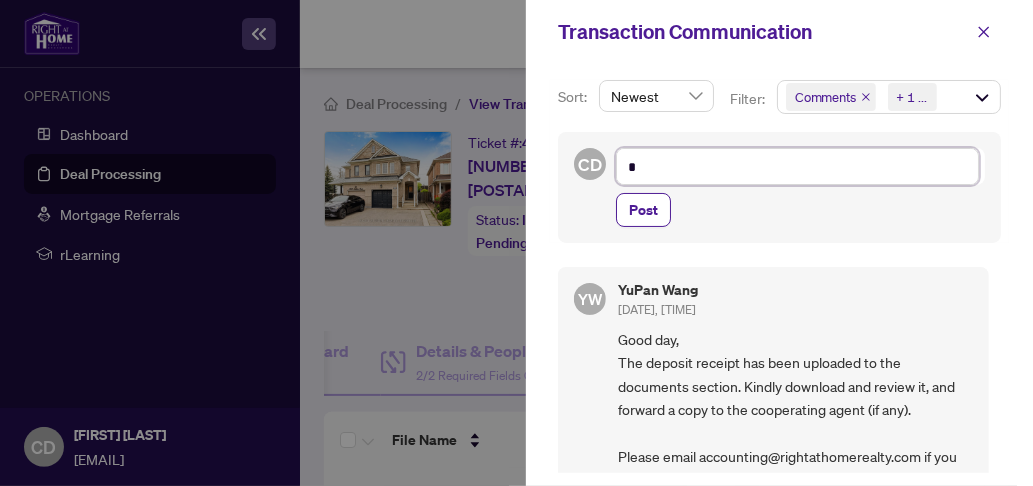type on "**" 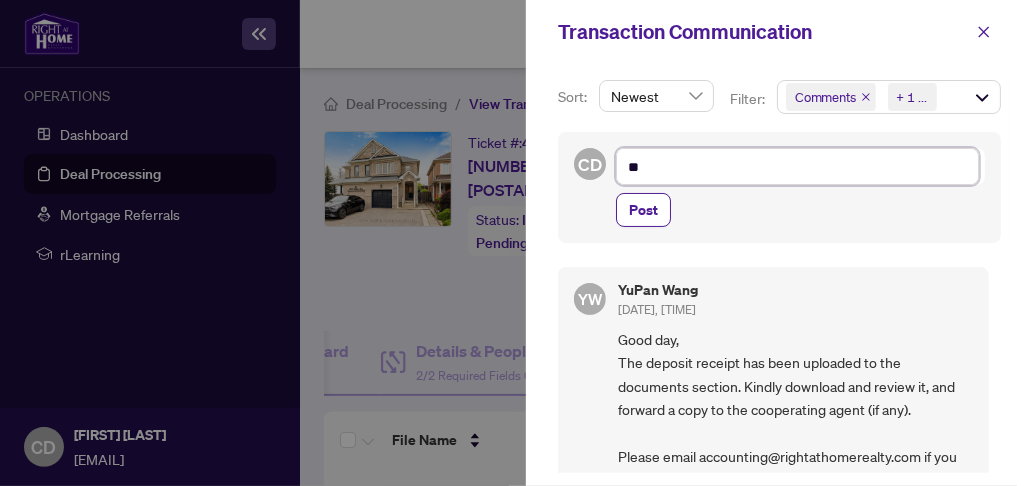 type on "***" 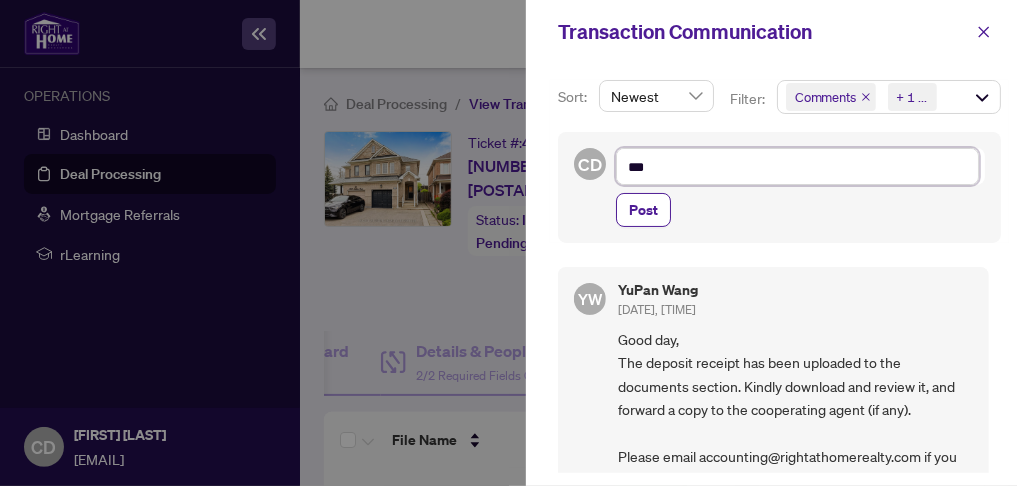 type on "****" 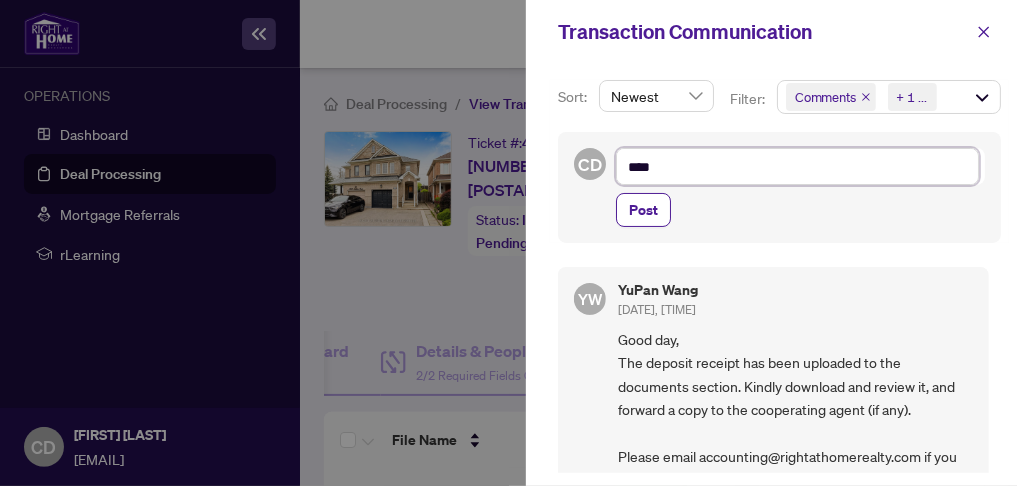 type on "*****" 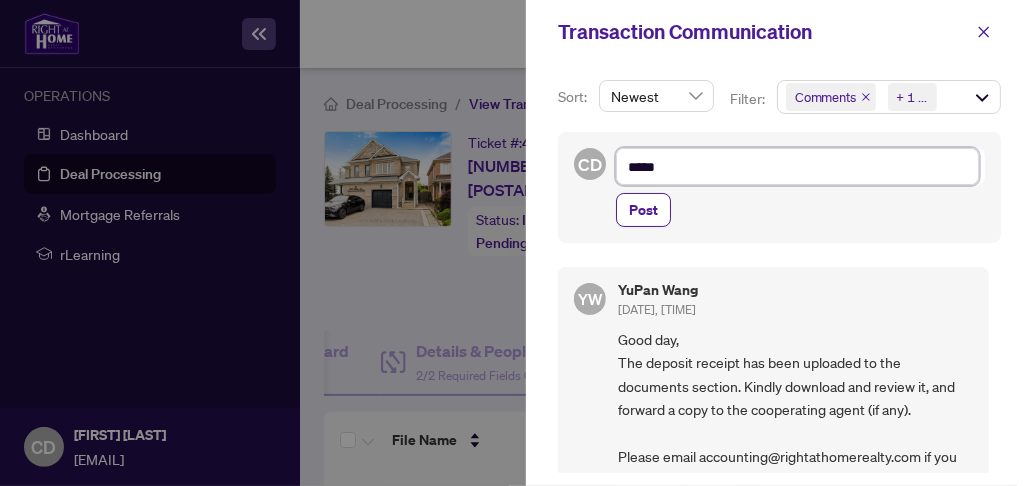 type on "******" 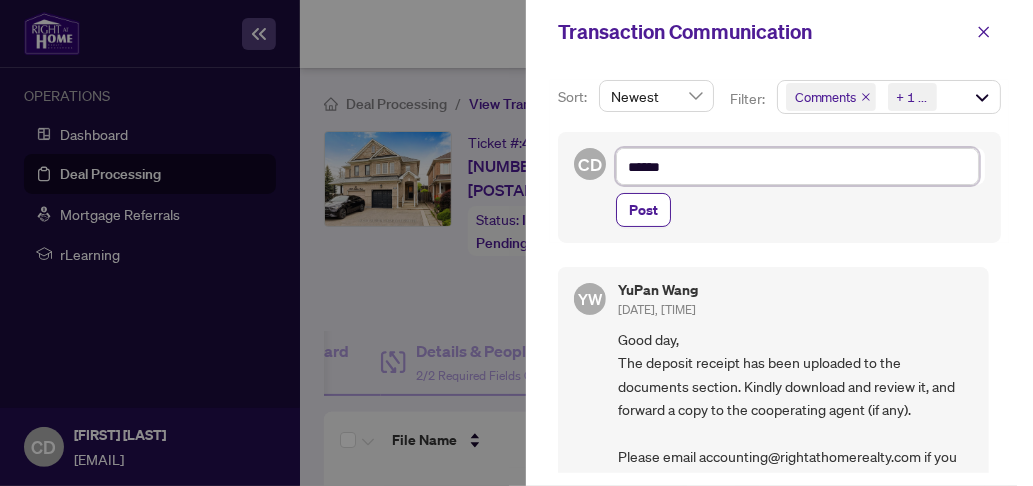 type on "******" 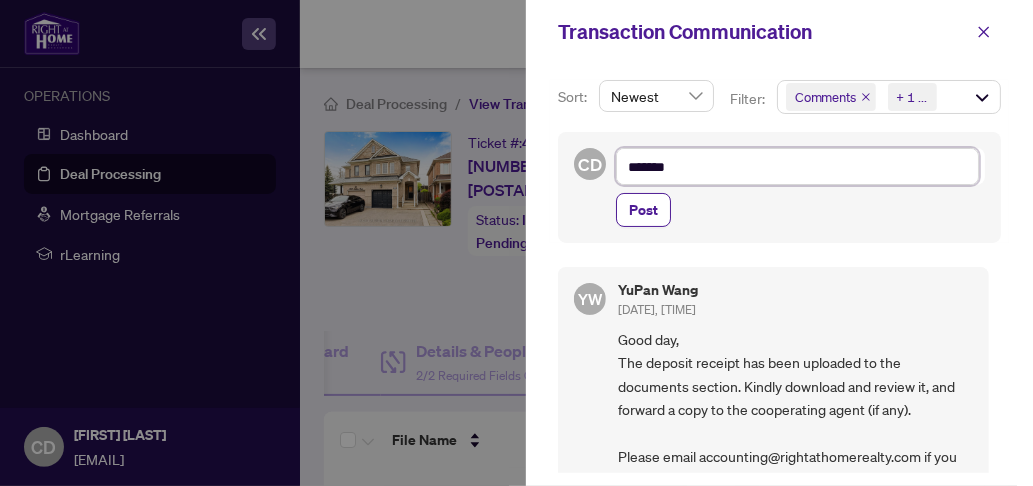 type on "********" 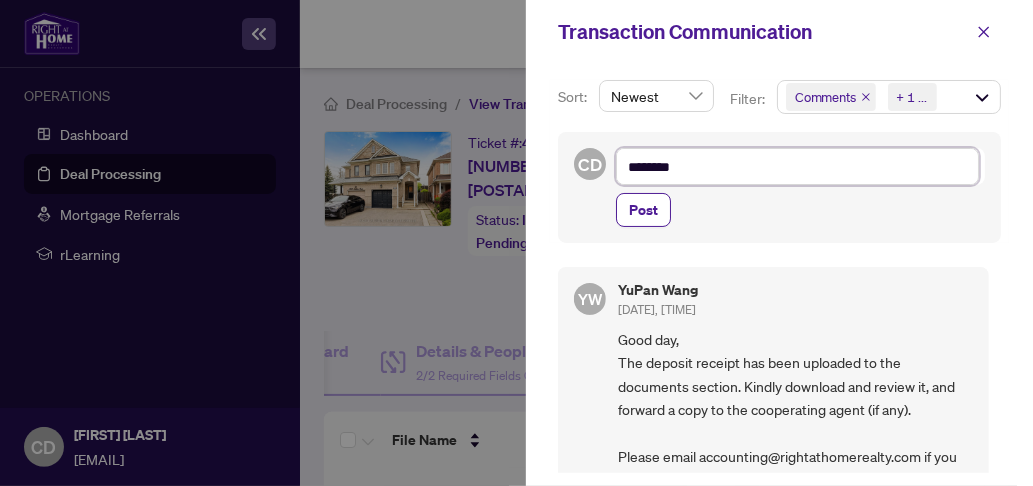 type on "*********" 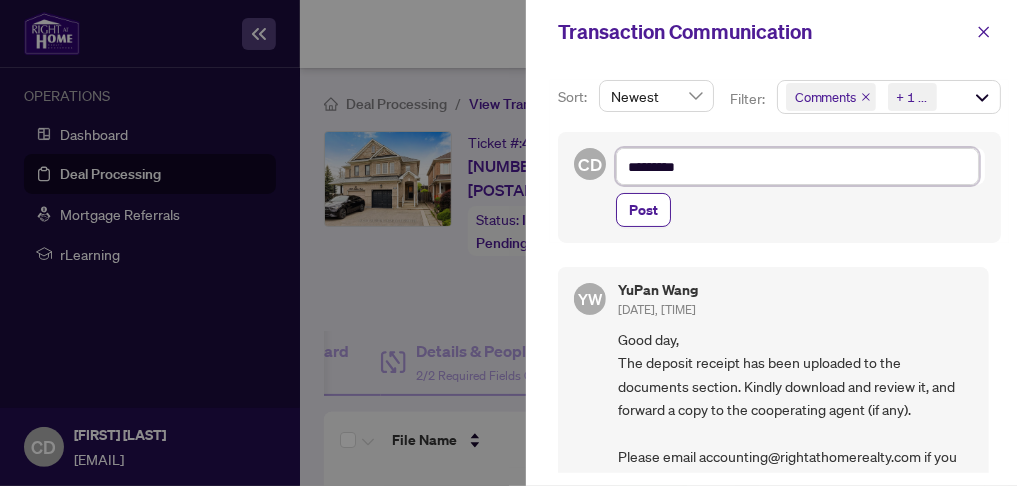 type on "**********" 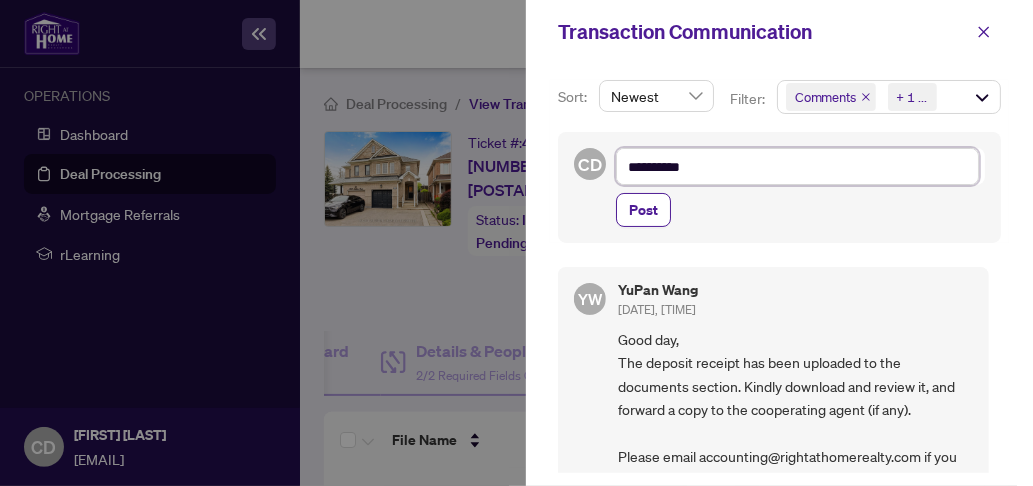type on "**********" 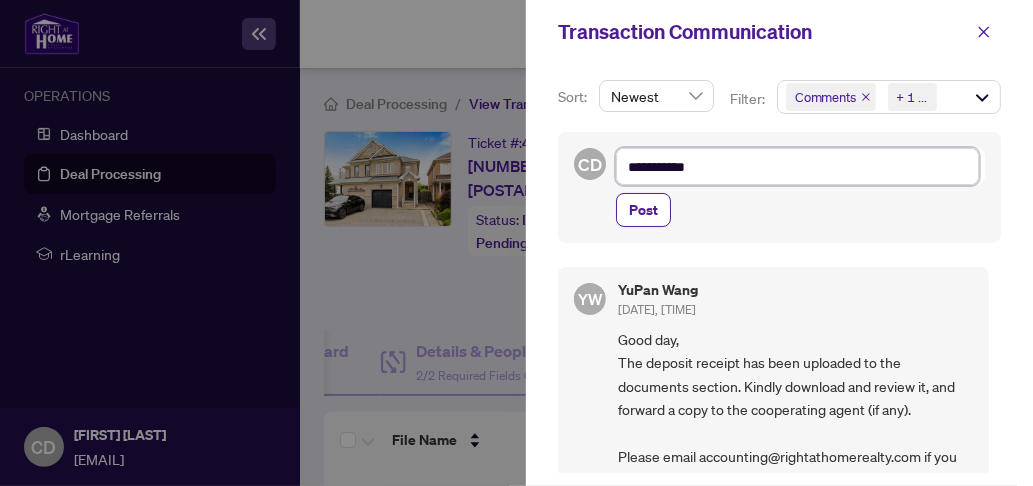 type on "**********" 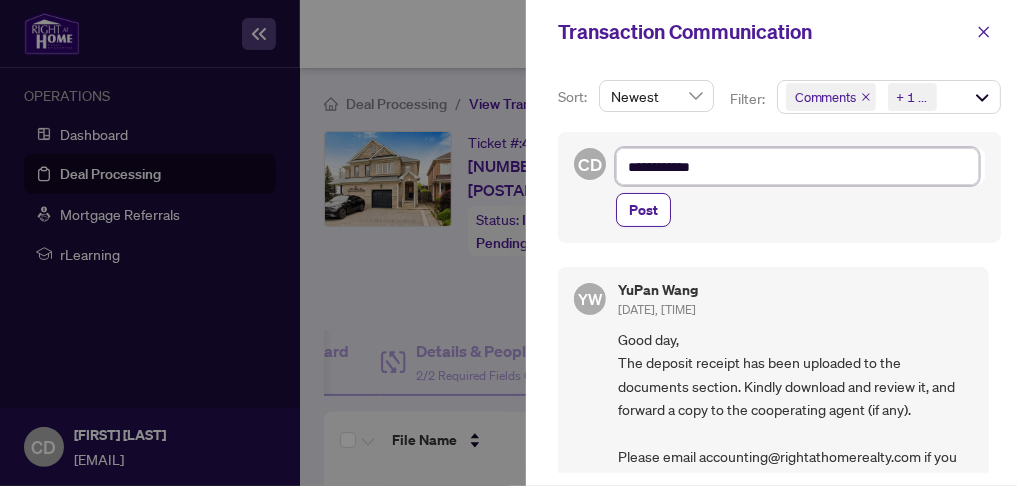 type on "**********" 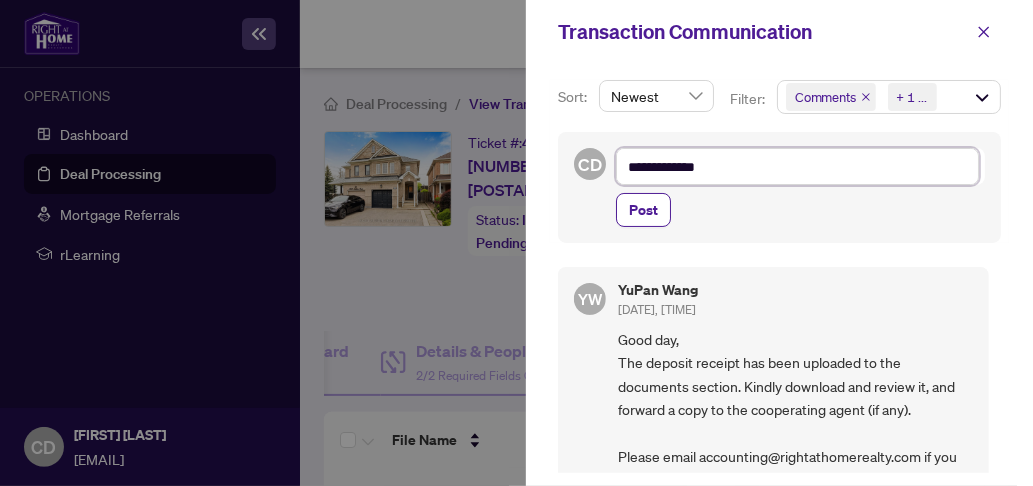 type on "**********" 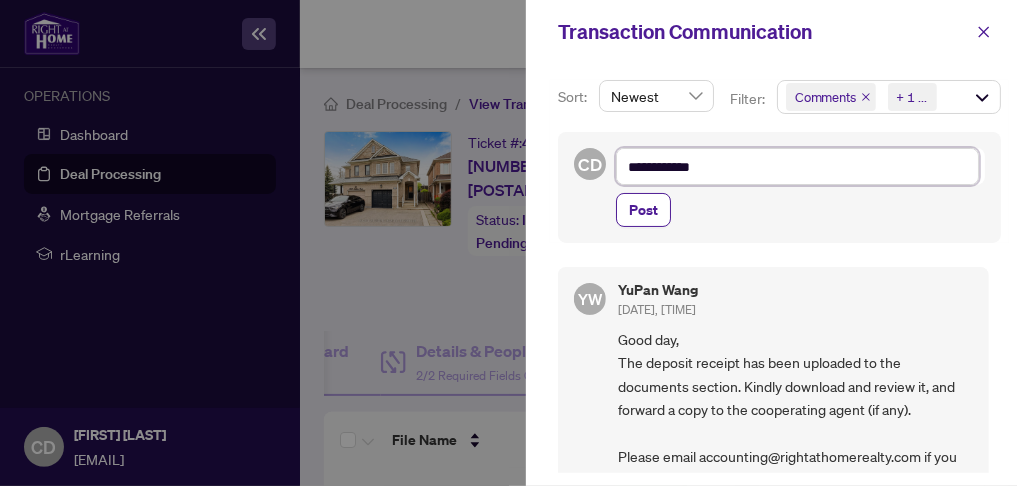 type on "**********" 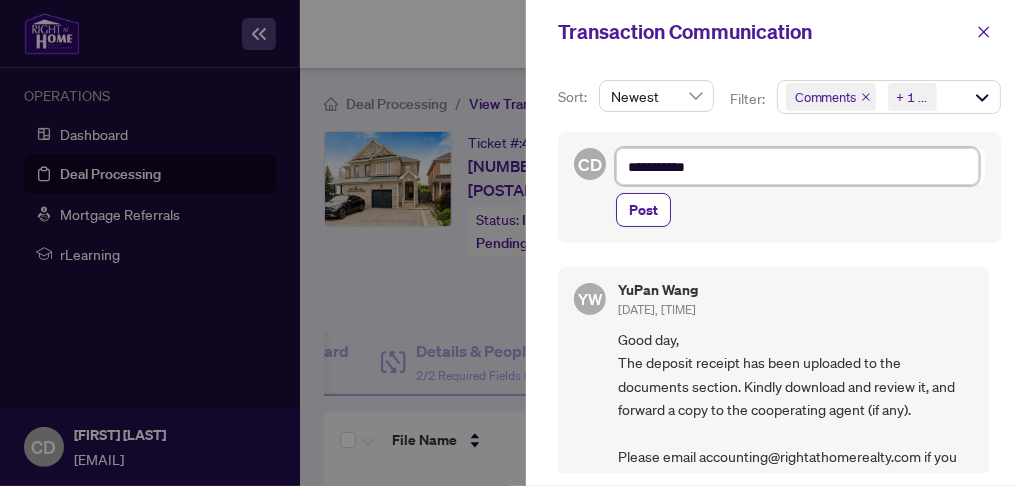 type on "**********" 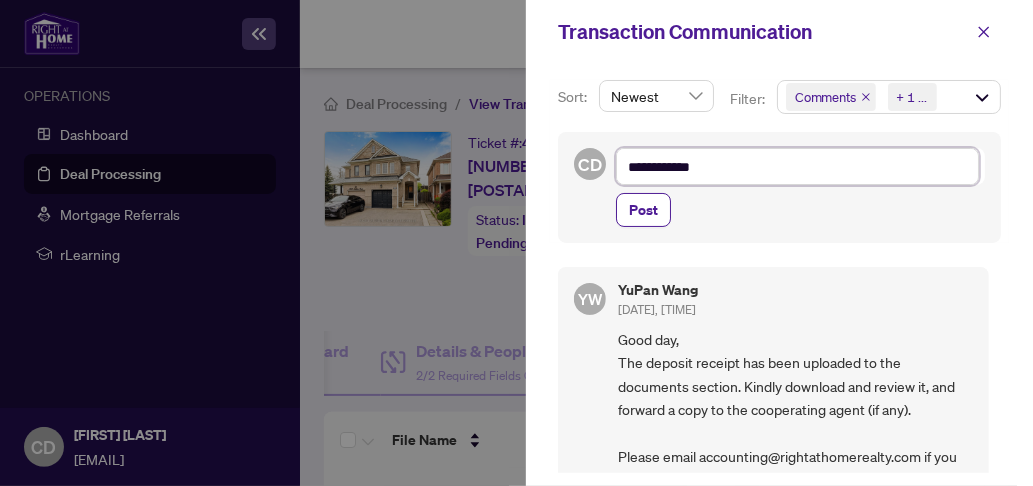 type on "**********" 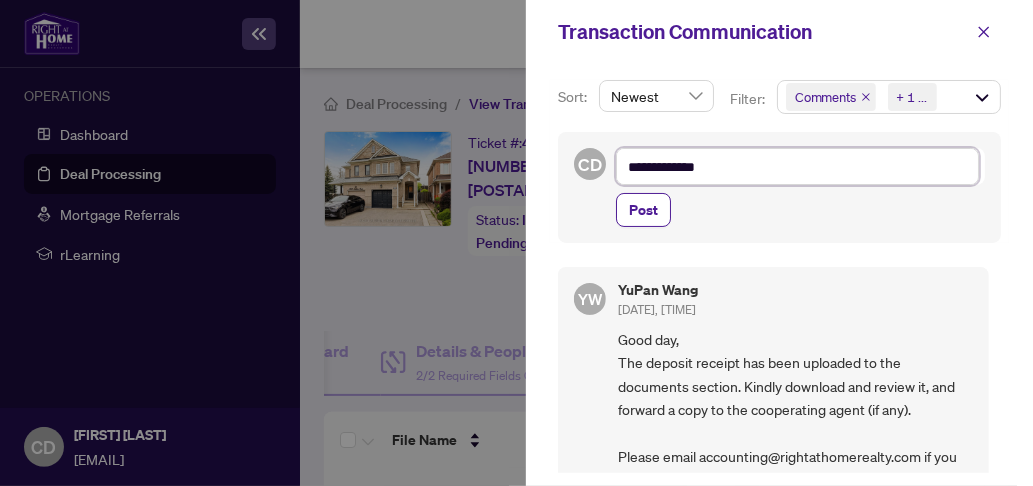 type on "**********" 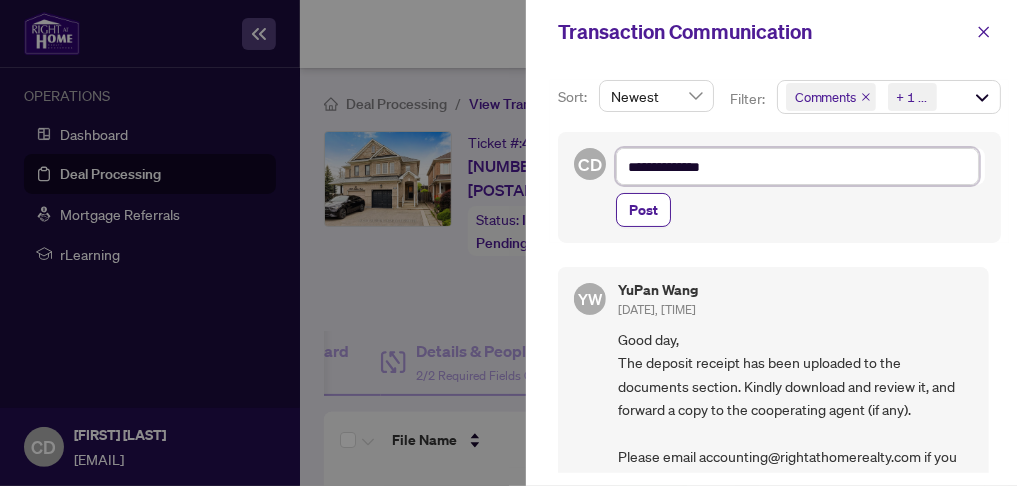 type on "**********" 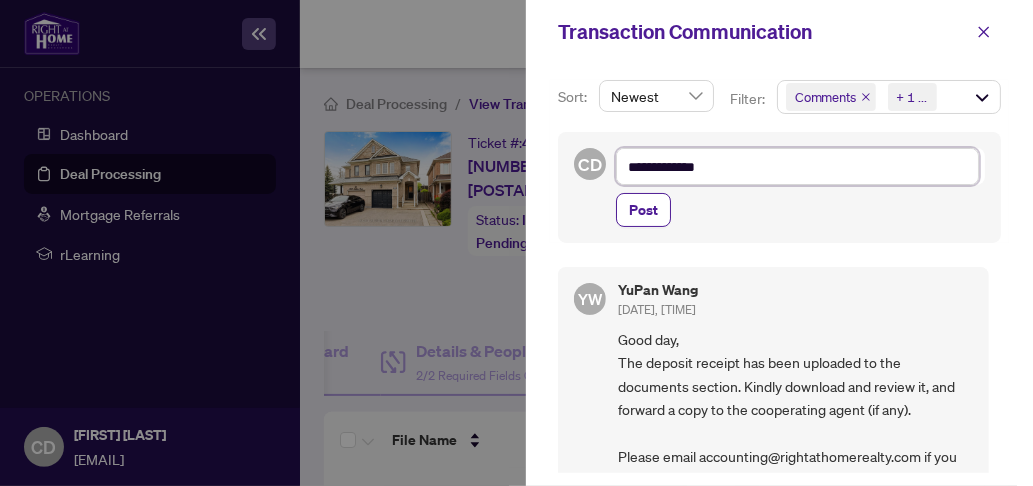 type on "**********" 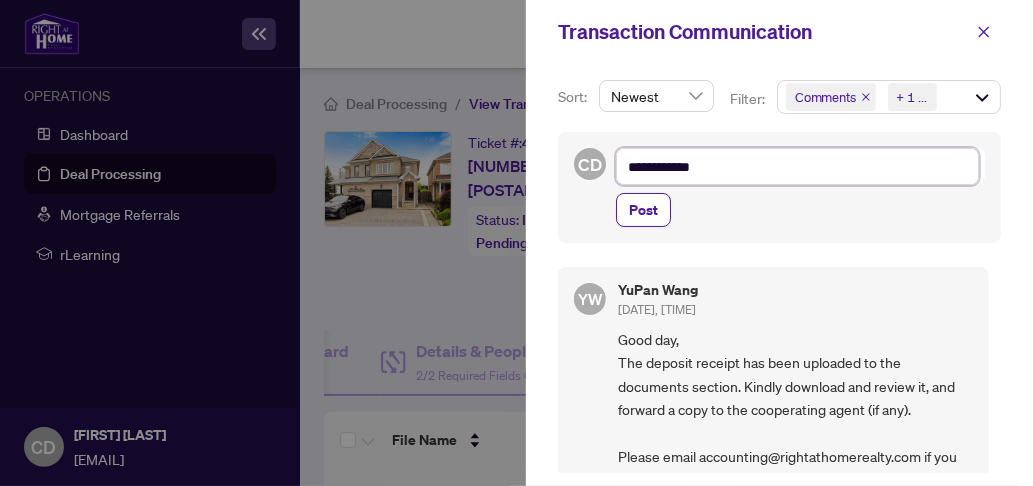 type on "**********" 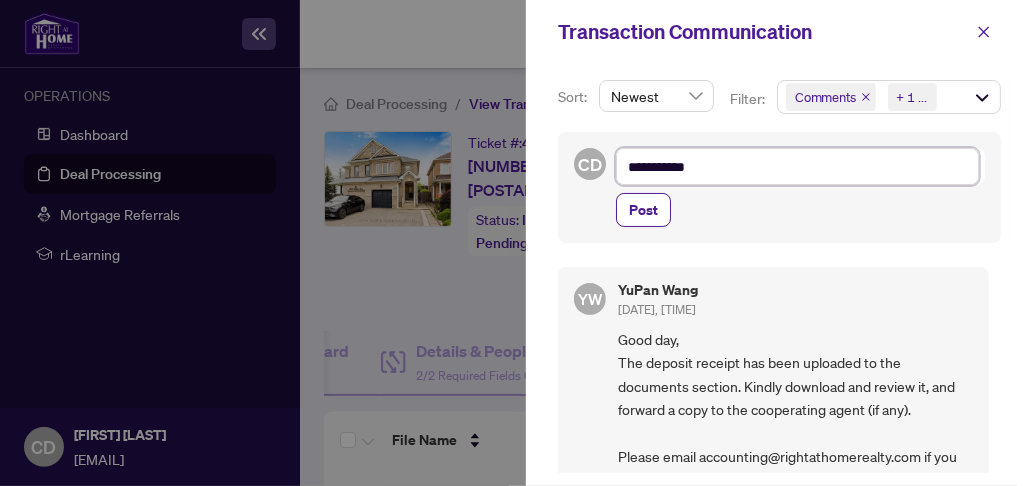type on "**********" 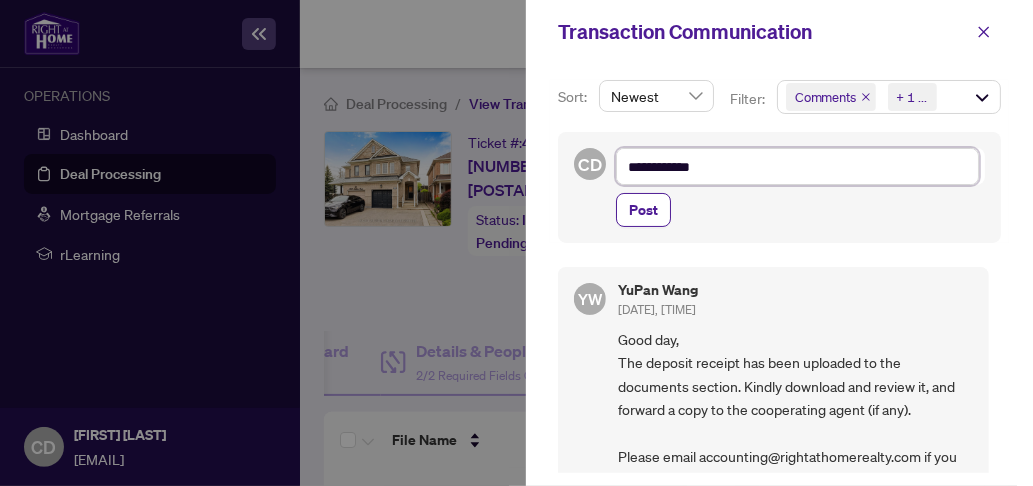 type on "**********" 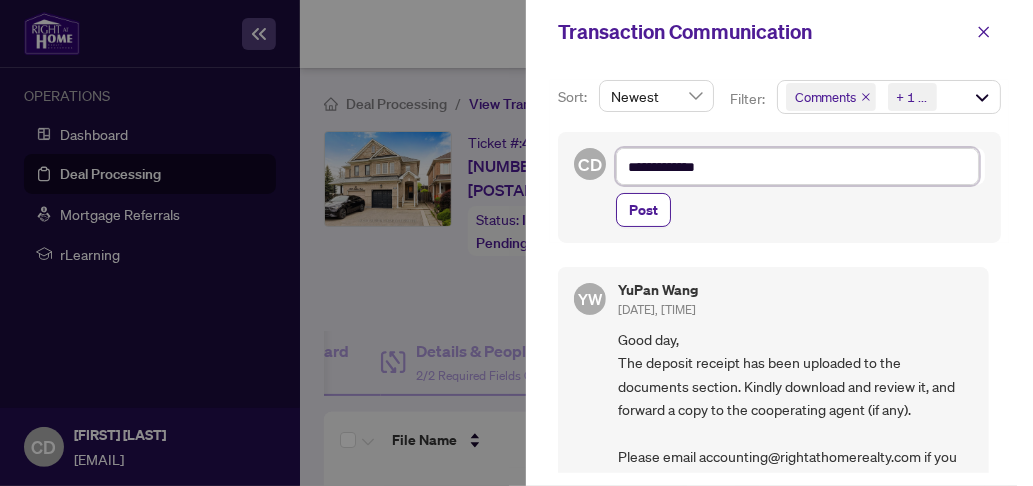 type on "**********" 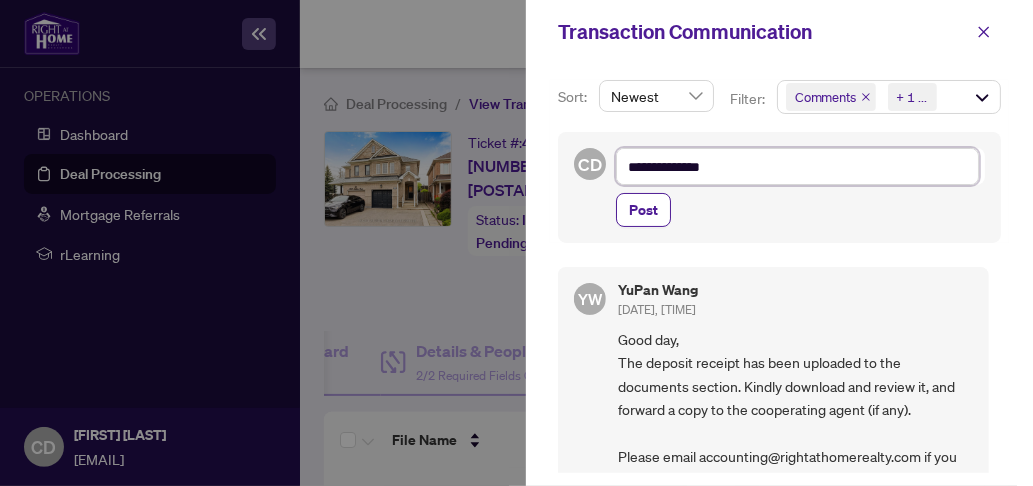 type on "**********" 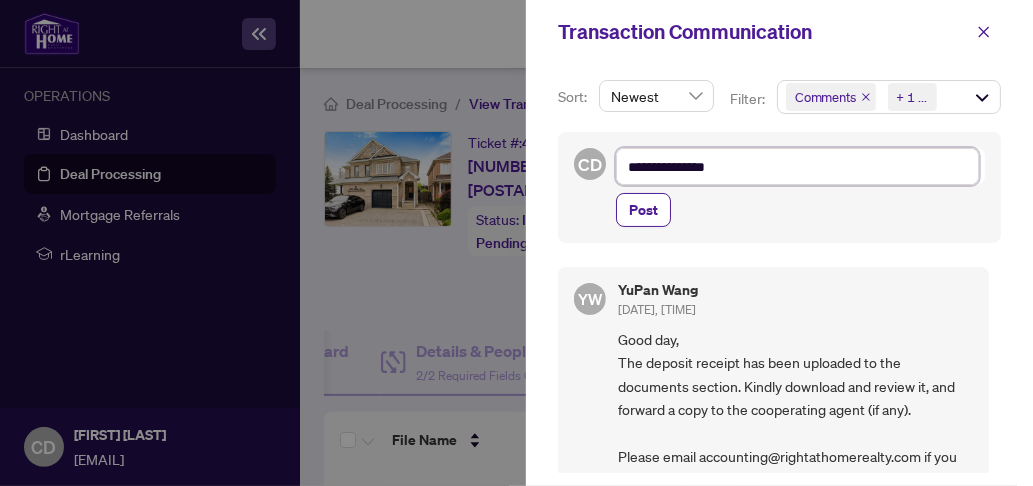 type on "**********" 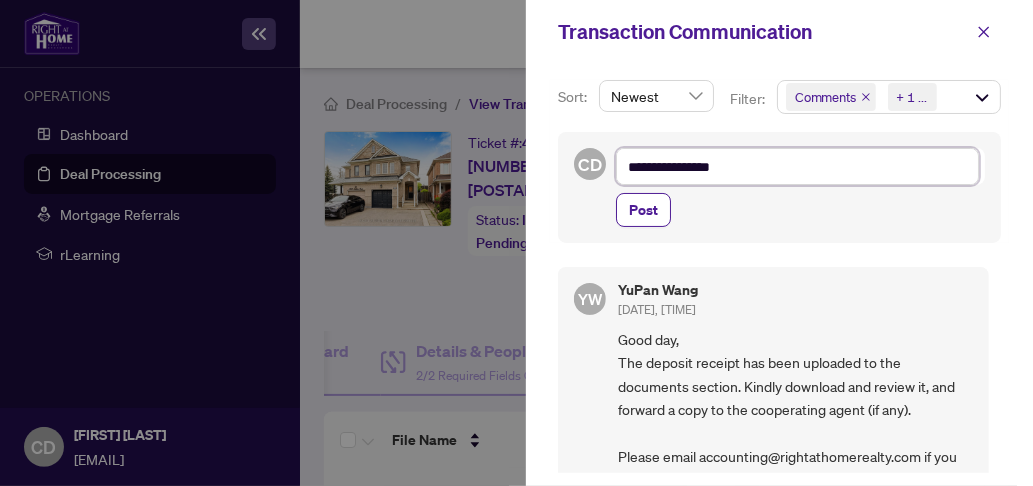 type on "**********" 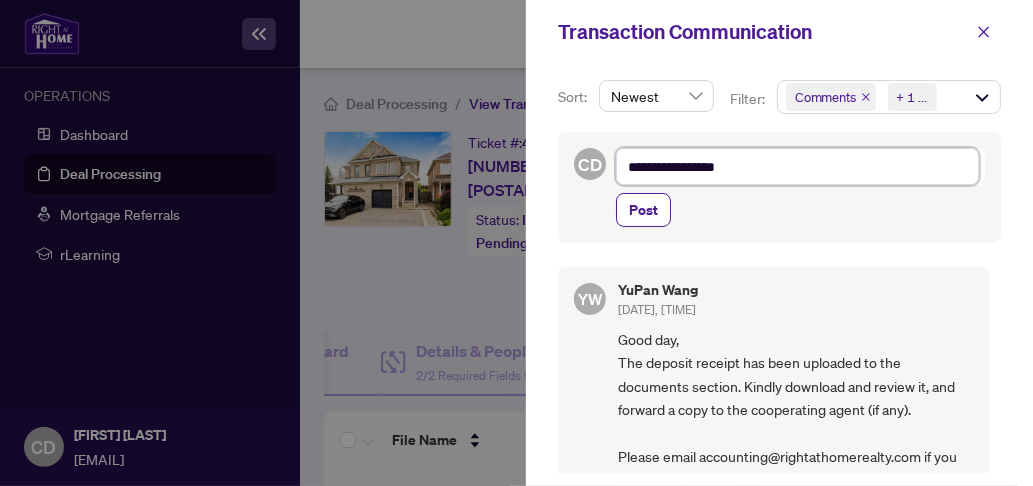 type on "**********" 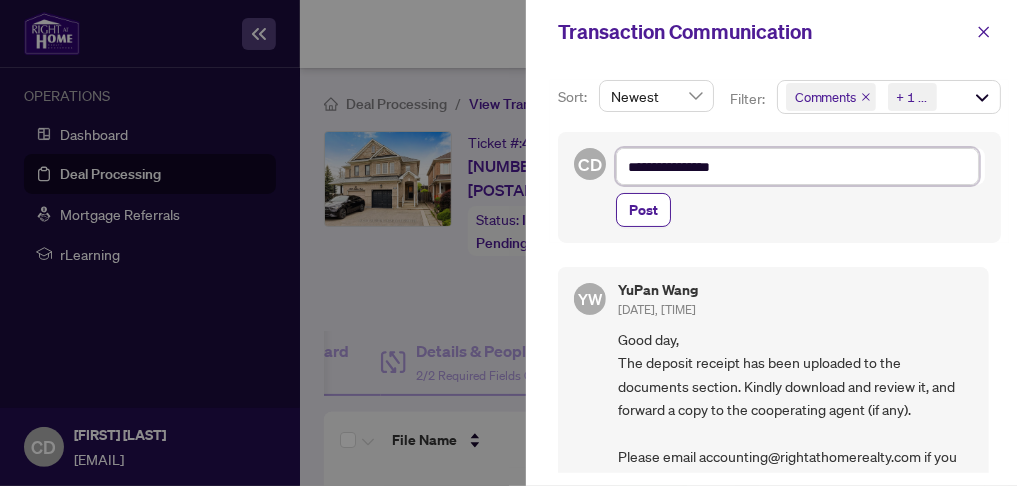 type on "**********" 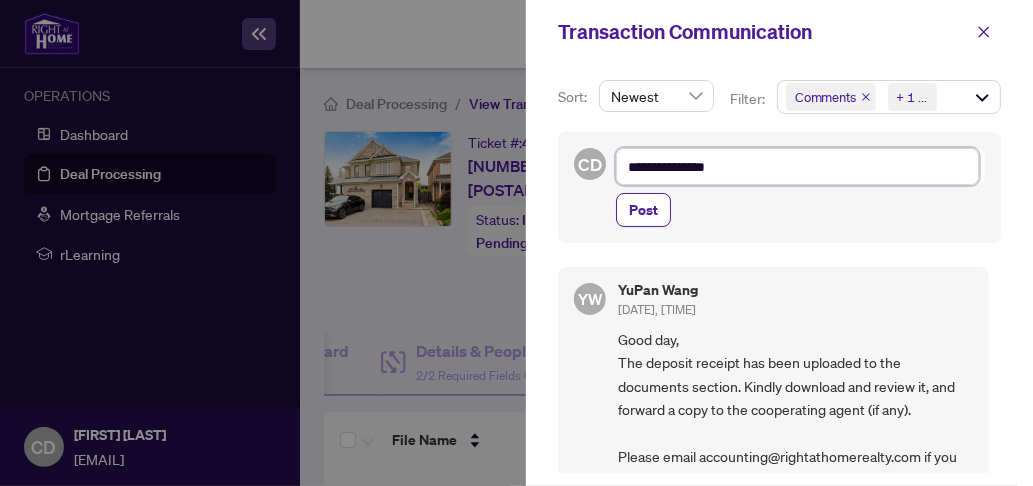 type on "**********" 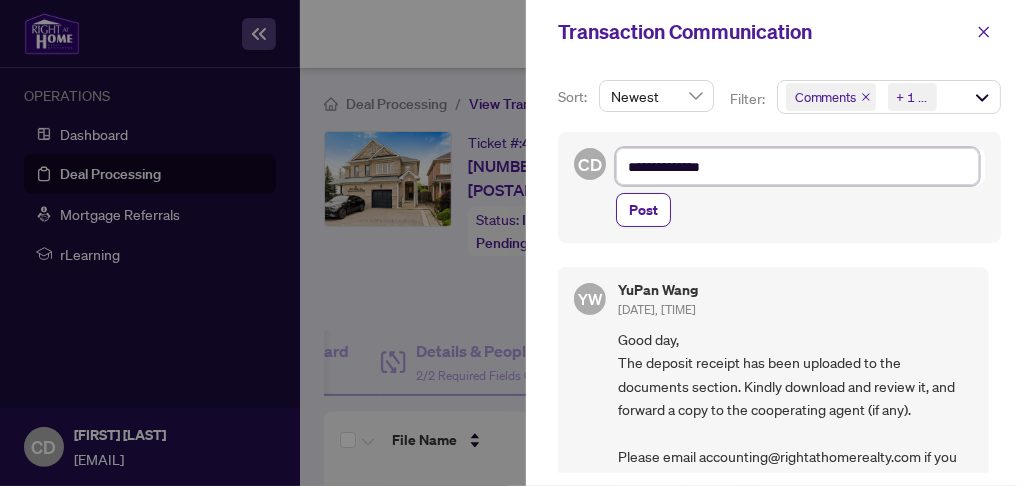 type on "**********" 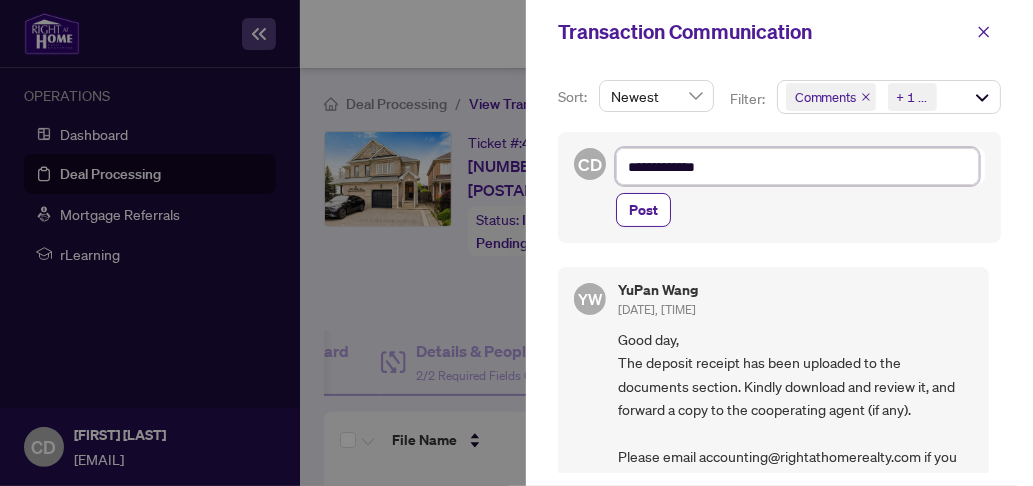 type on "**********" 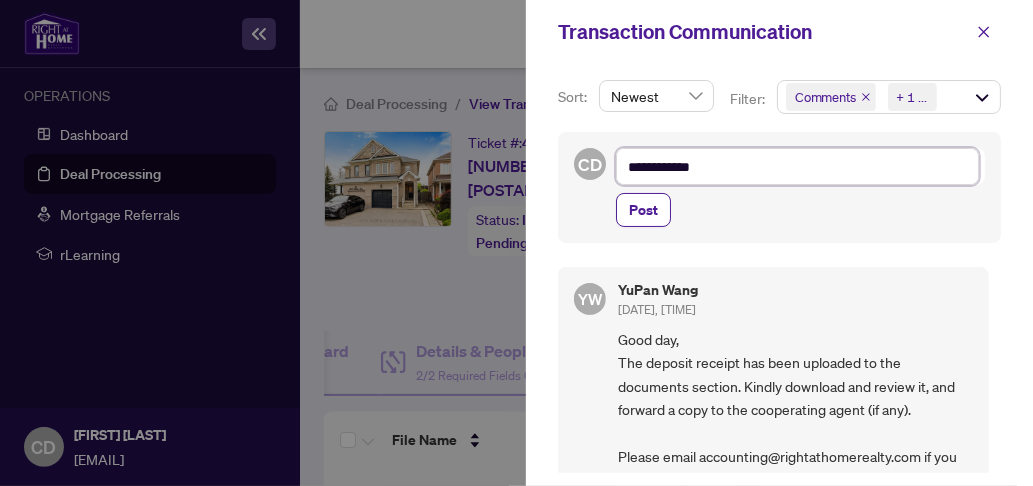 type on "**********" 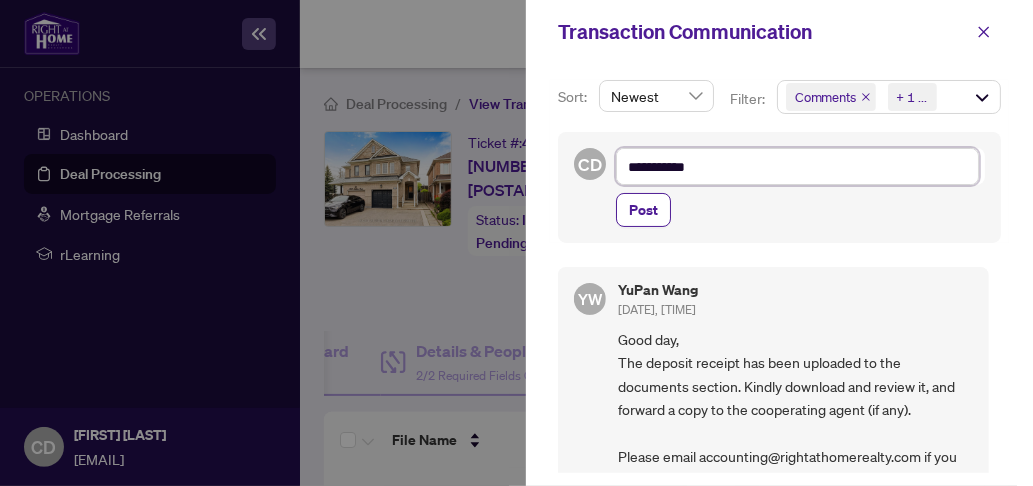 type on "**********" 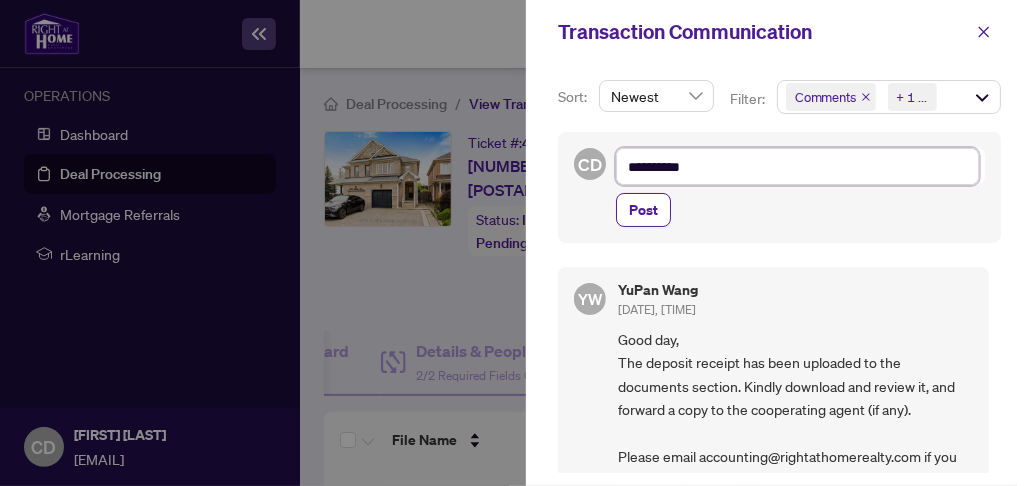 type on "**********" 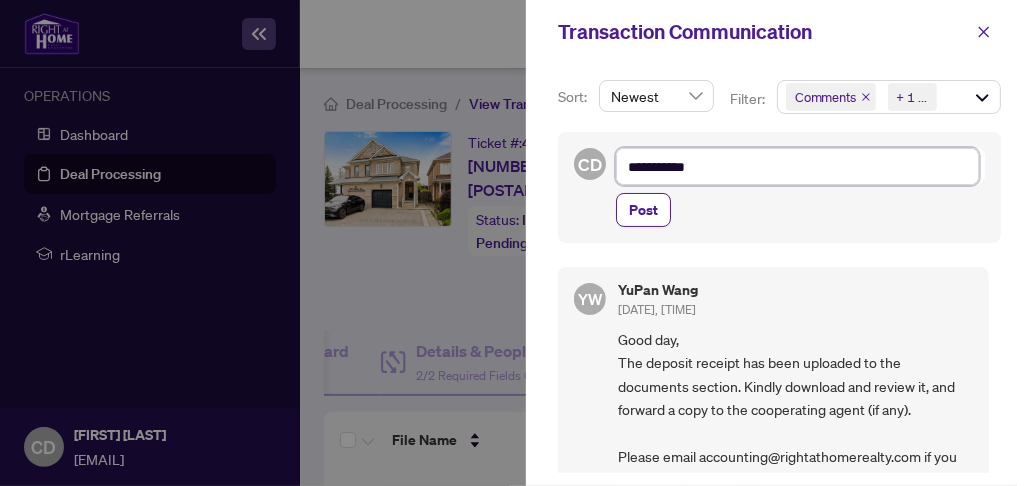 type on "**********" 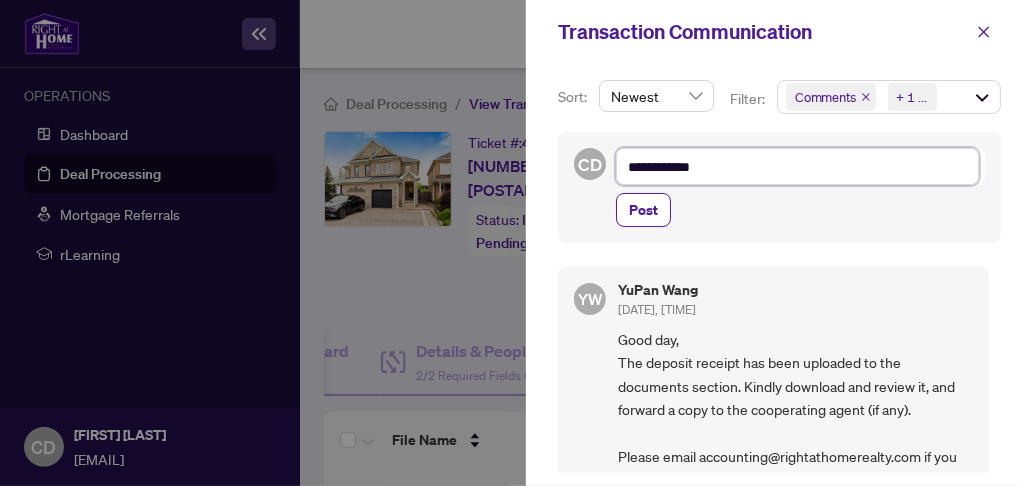 type on "**********" 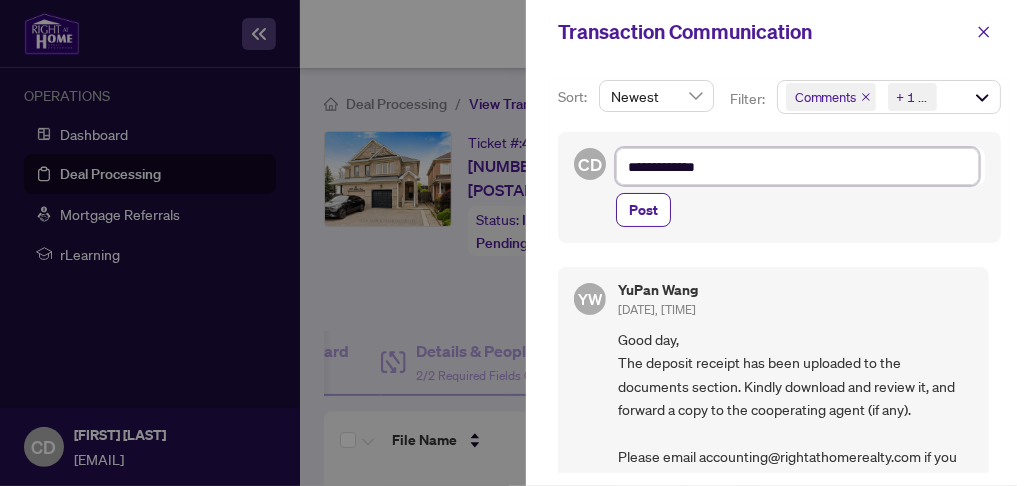 type on "**********" 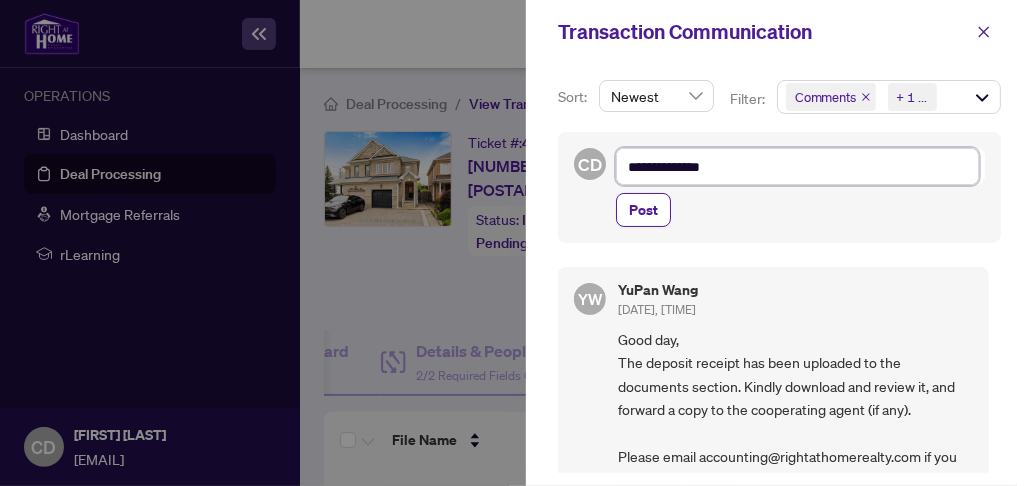 type on "**********" 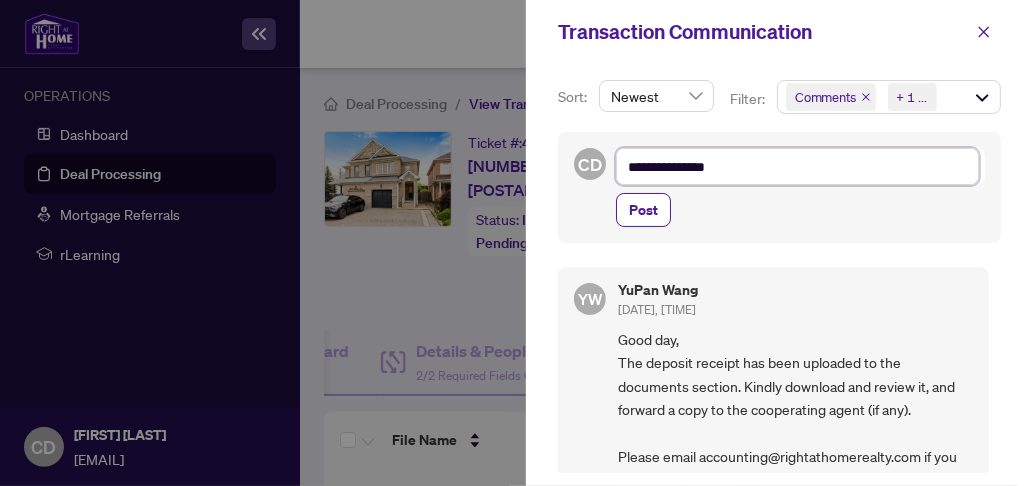 type on "**********" 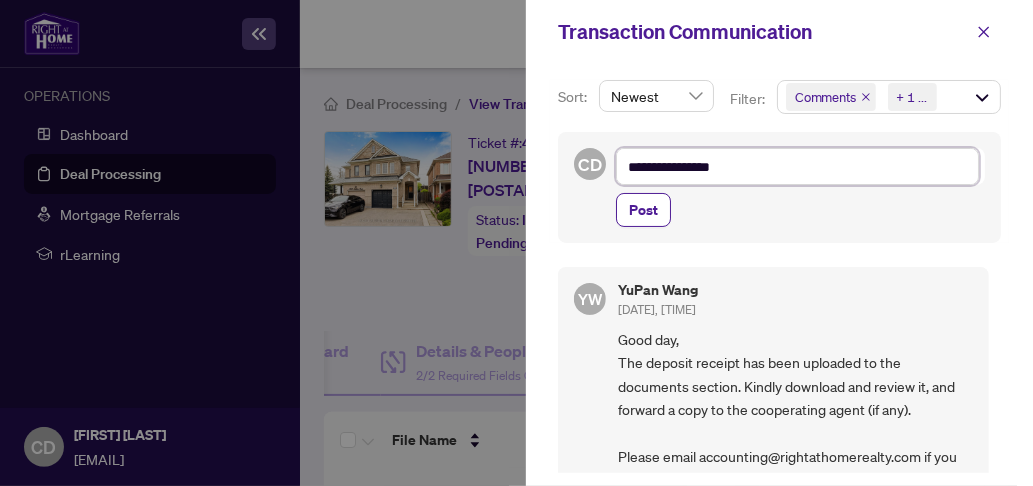 type on "**********" 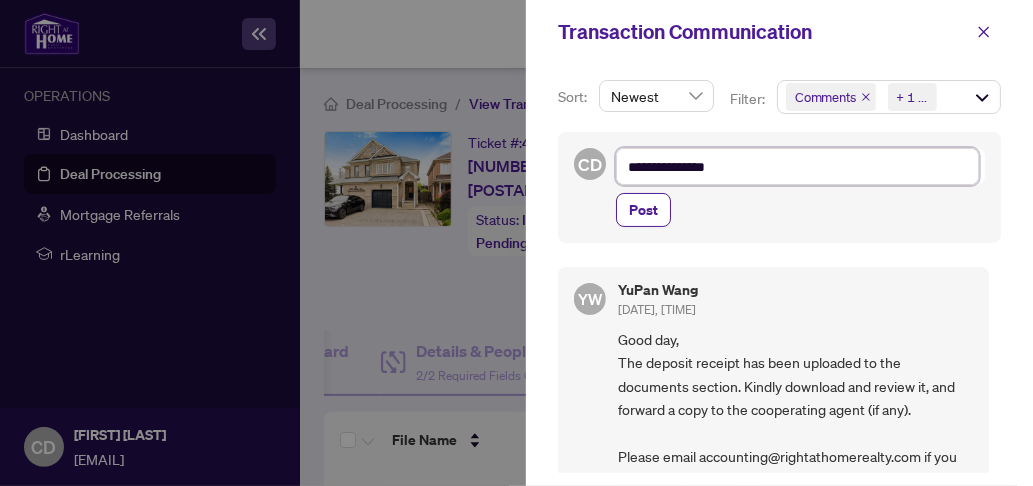 type on "**********" 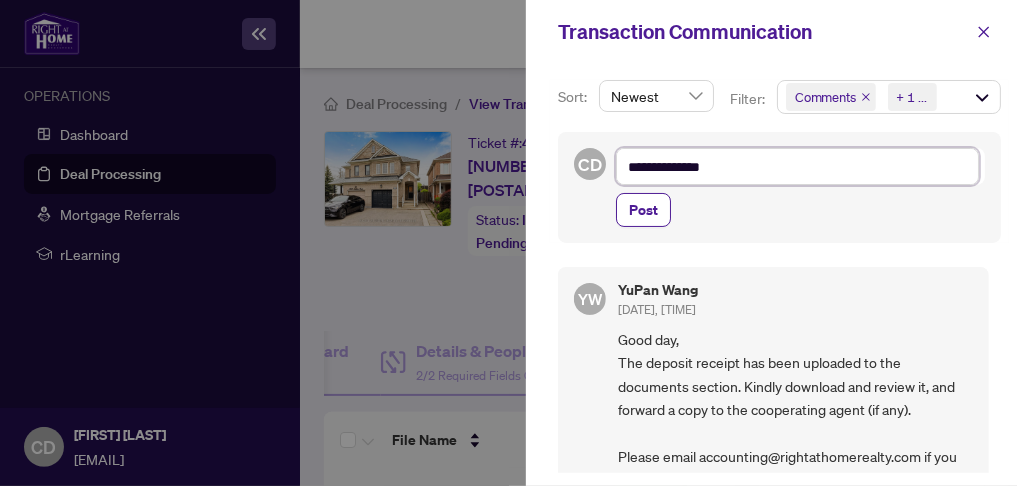 type on "**********" 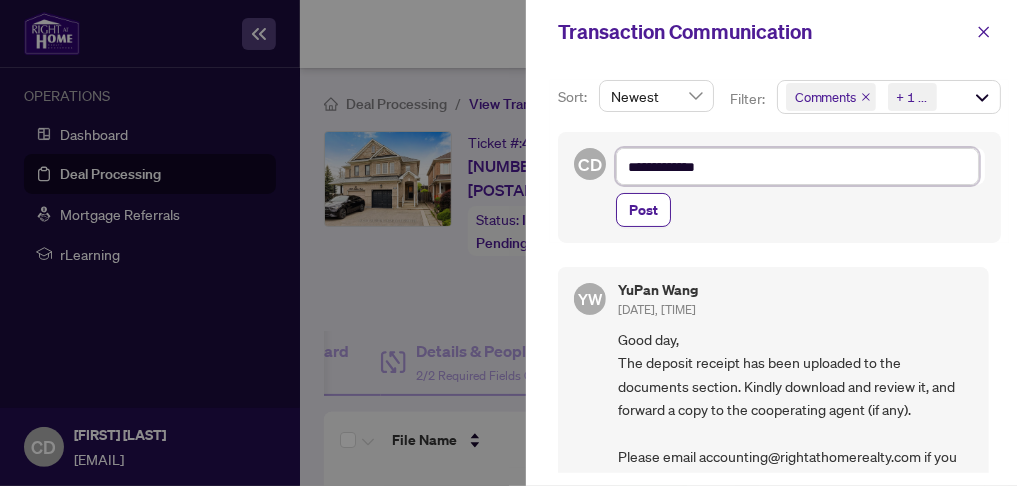 type on "**********" 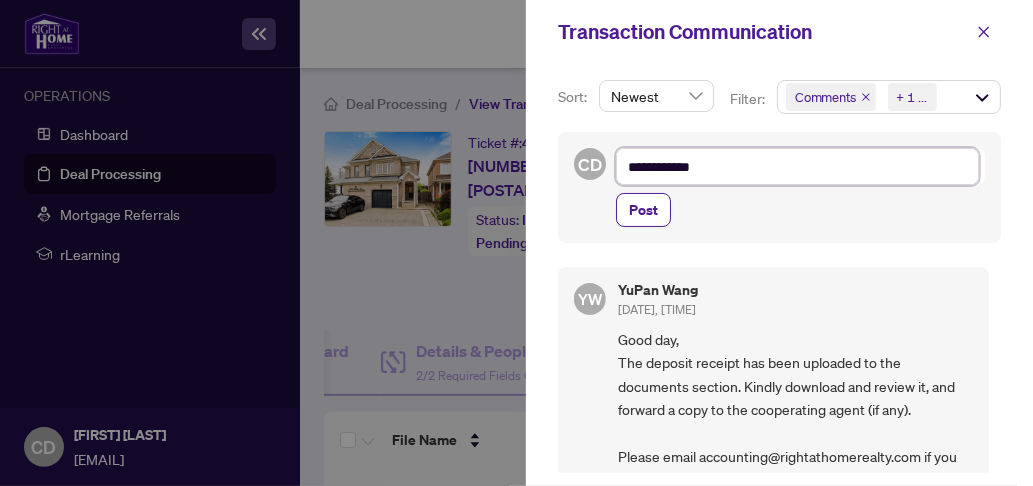 type on "**********" 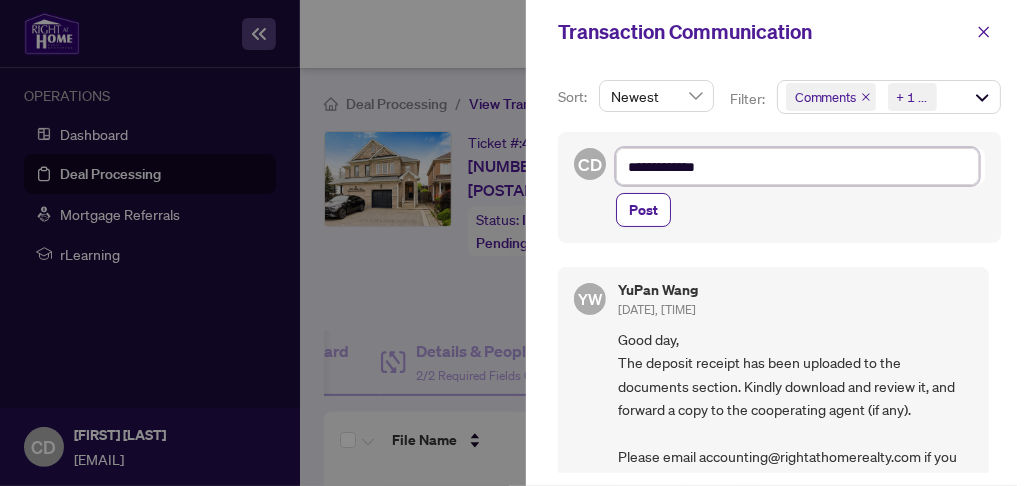 type on "**********" 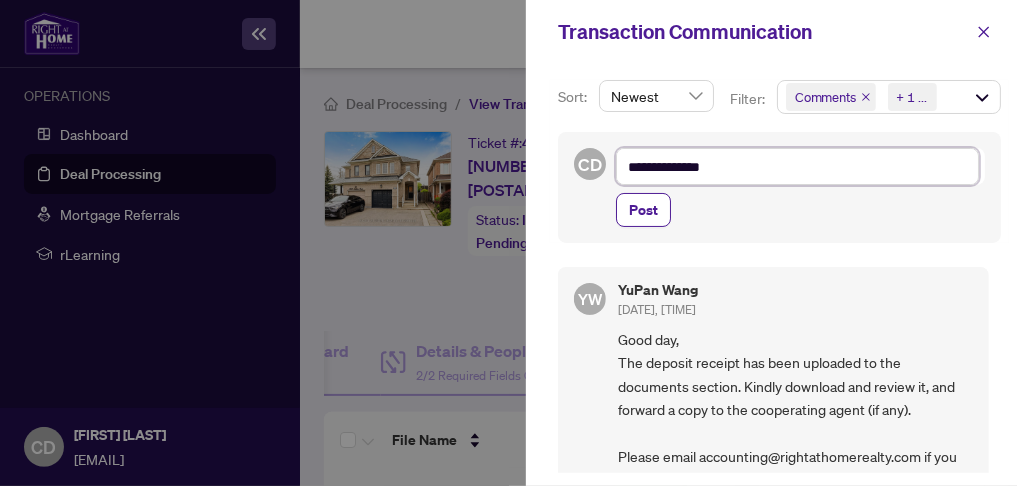 type on "**********" 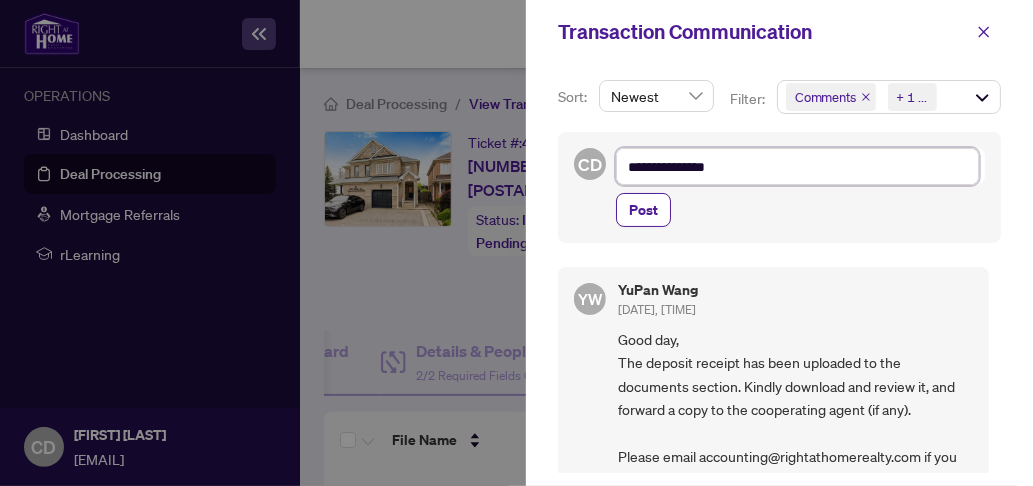 type on "**********" 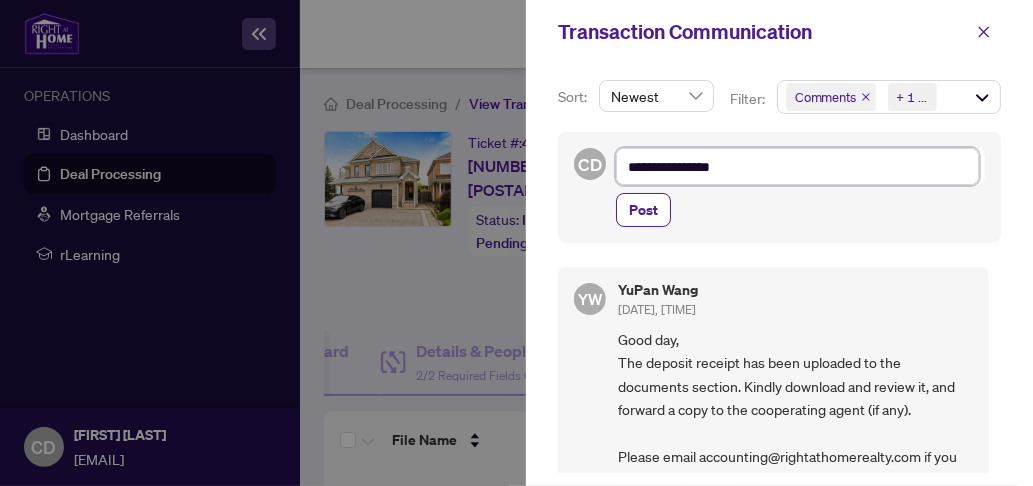 type on "**********" 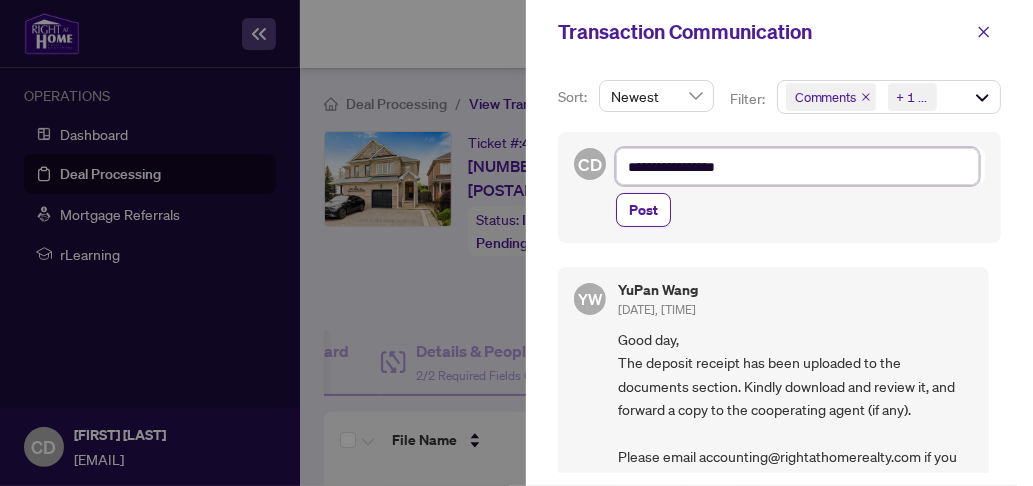 type on "**********" 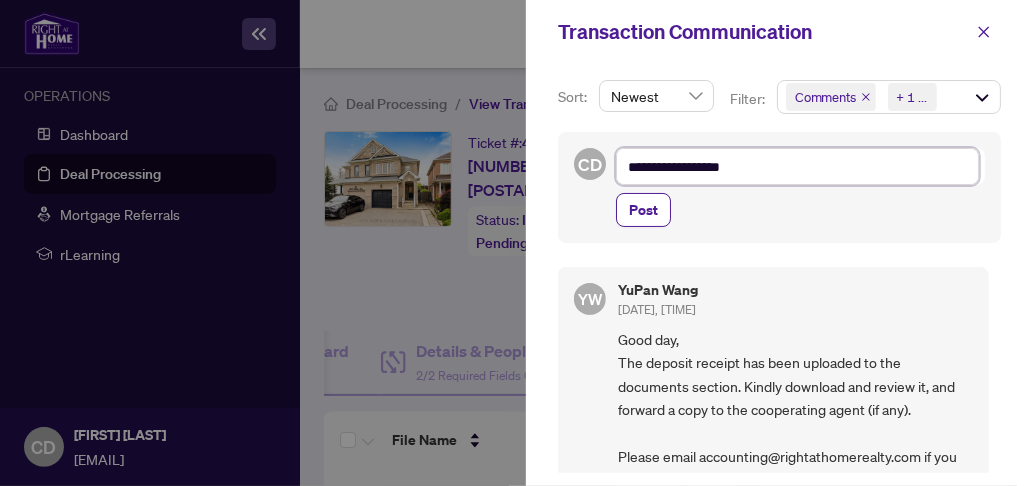 type on "**********" 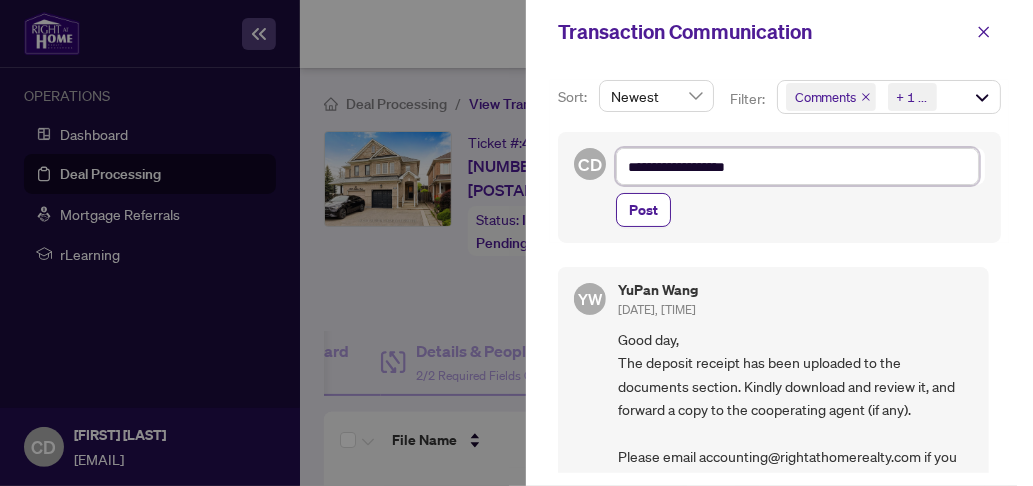 type on "**********" 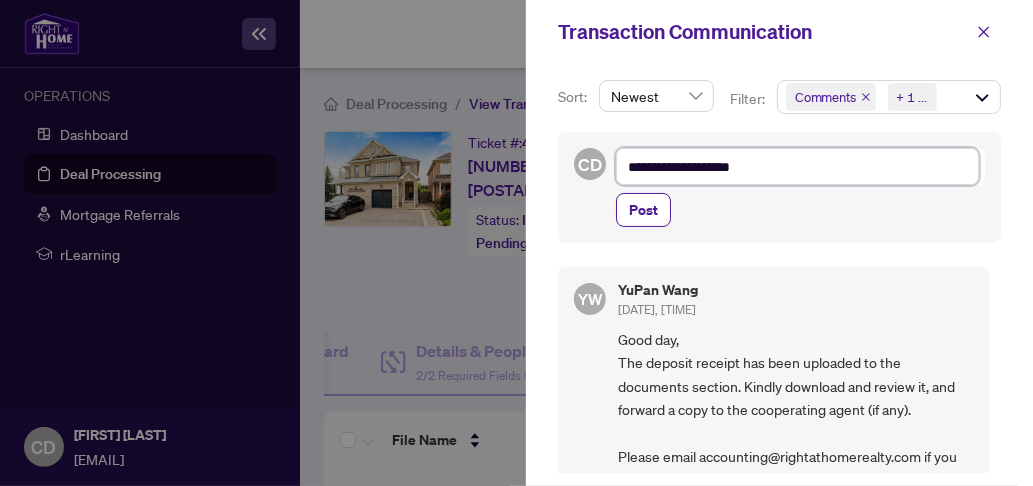 type on "**********" 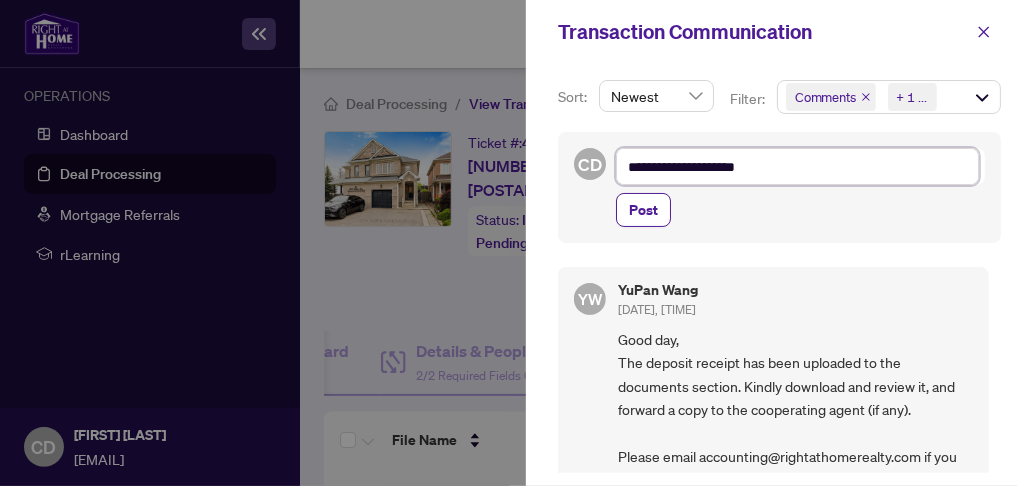 type on "**********" 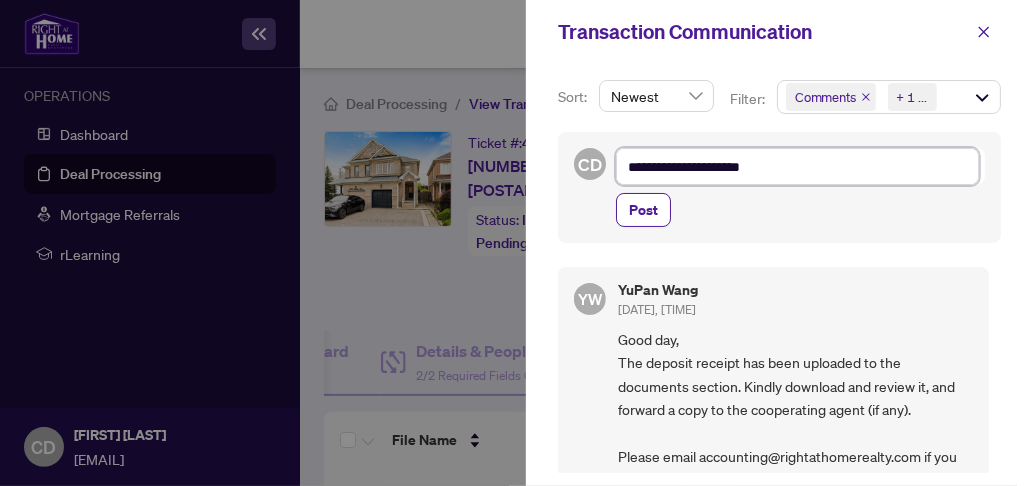 type on "**********" 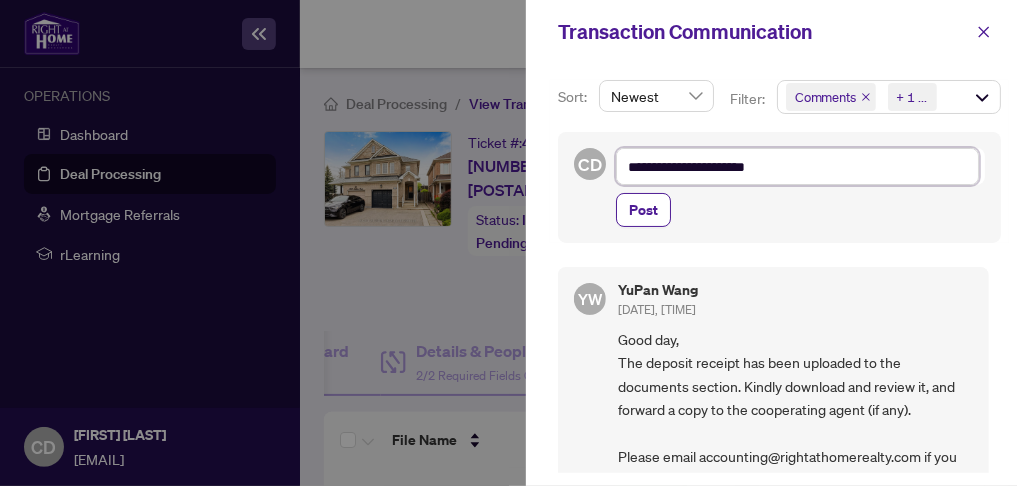 type on "**********" 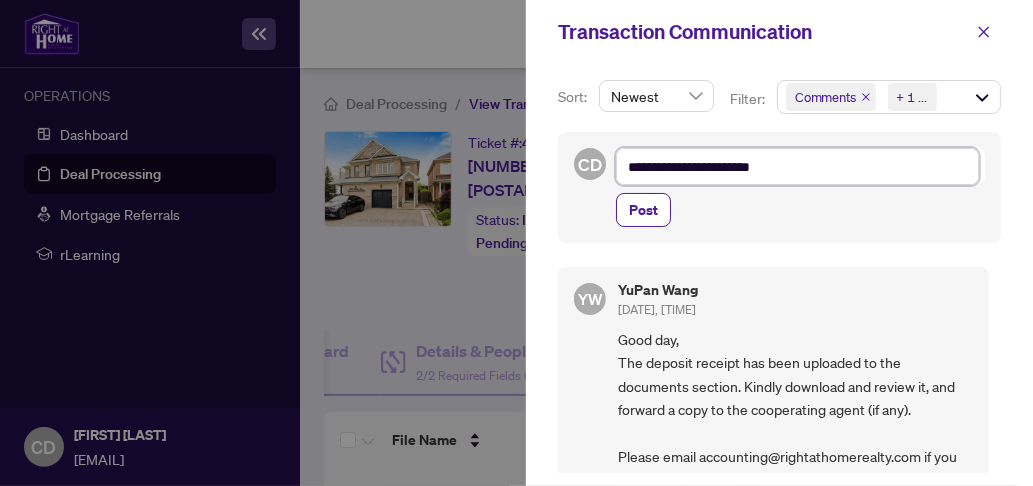 type on "**********" 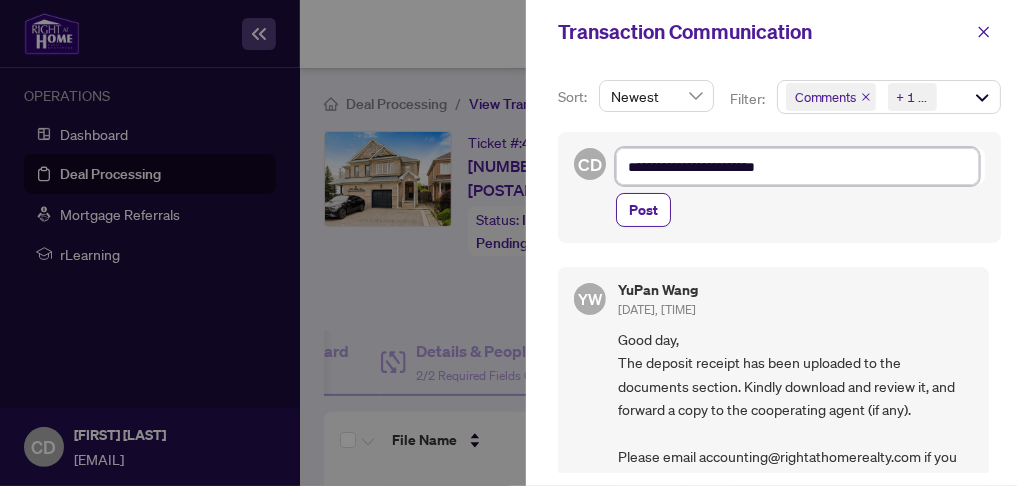 type on "**********" 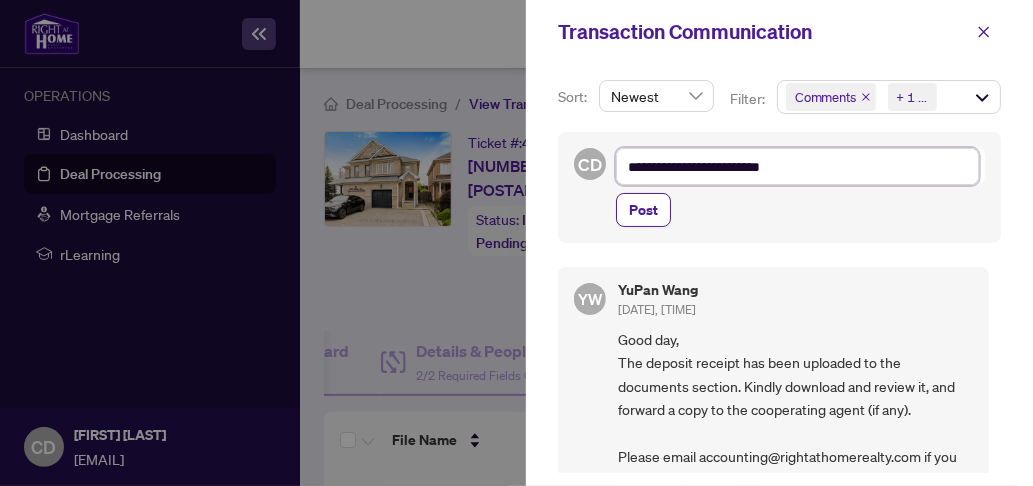 type on "**********" 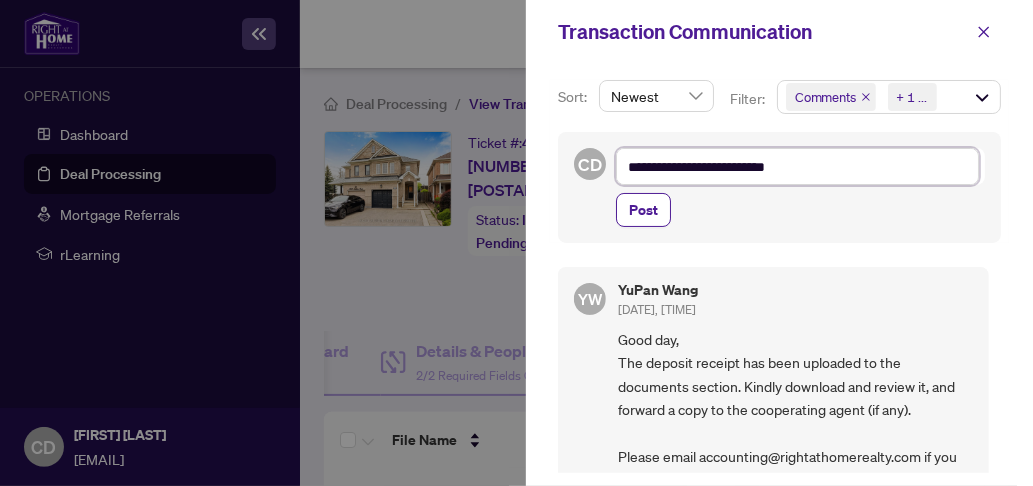 type on "**********" 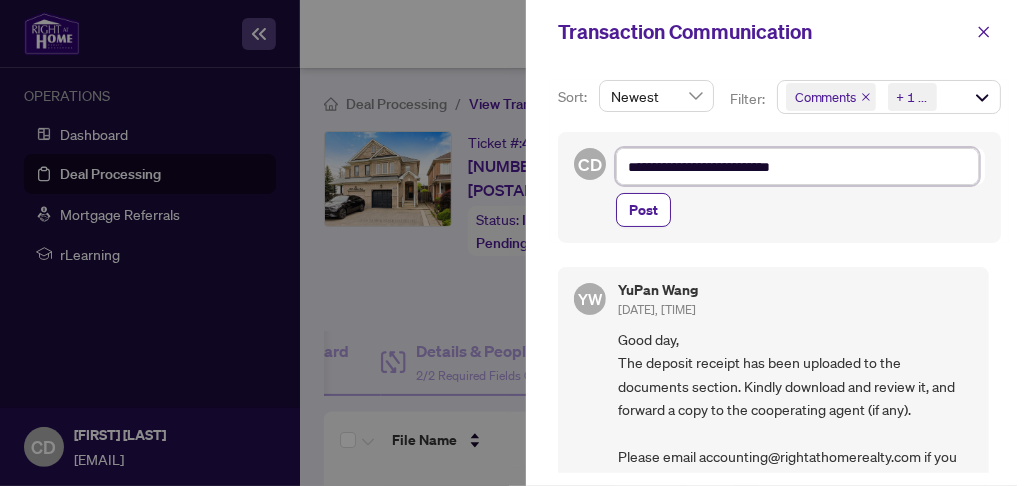 type on "**********" 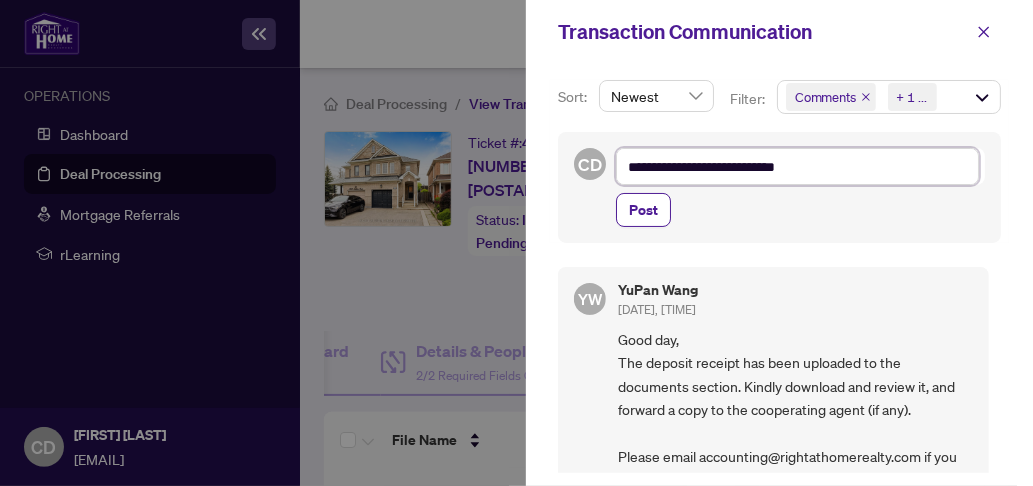 type on "**********" 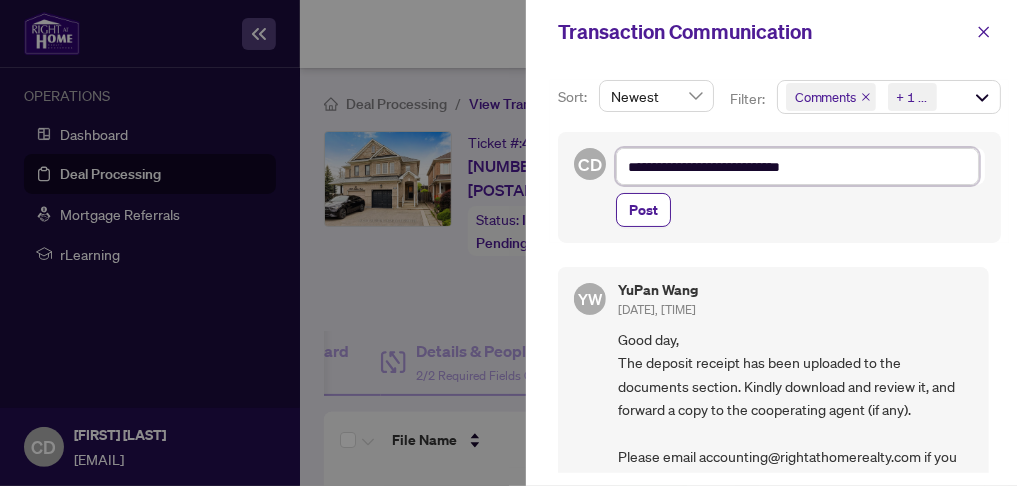 type on "**********" 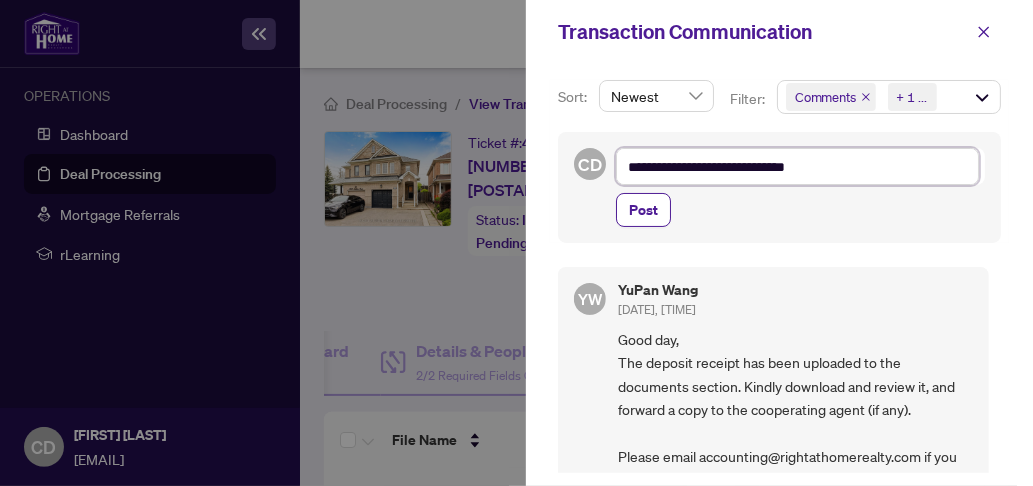 type on "**********" 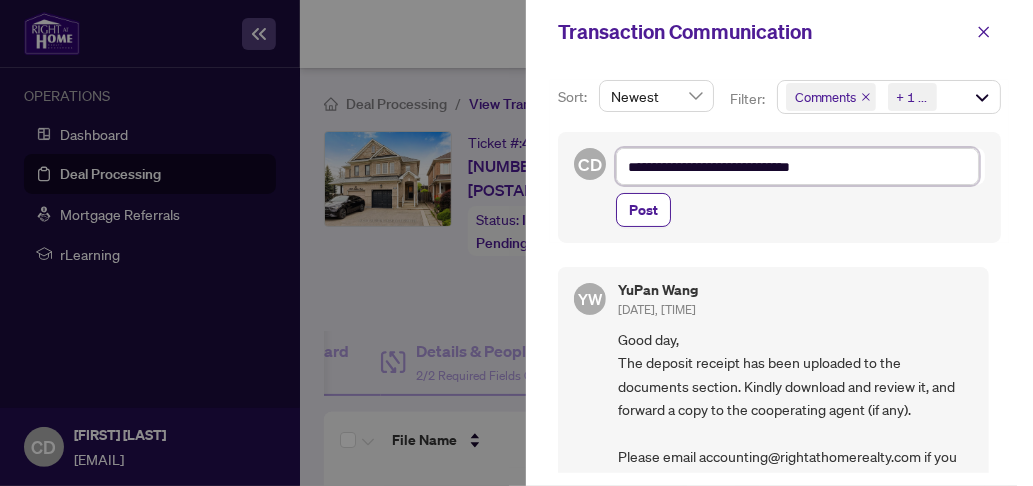 type on "**********" 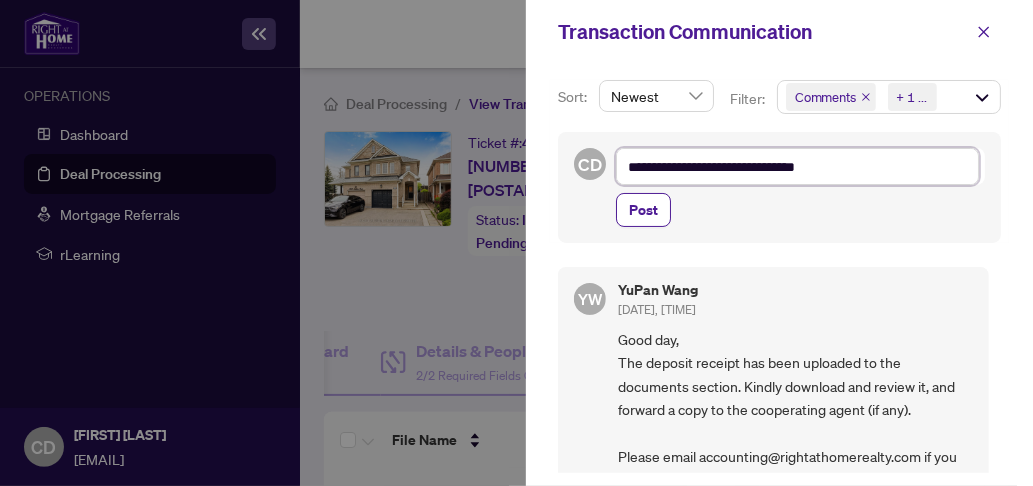 type on "**********" 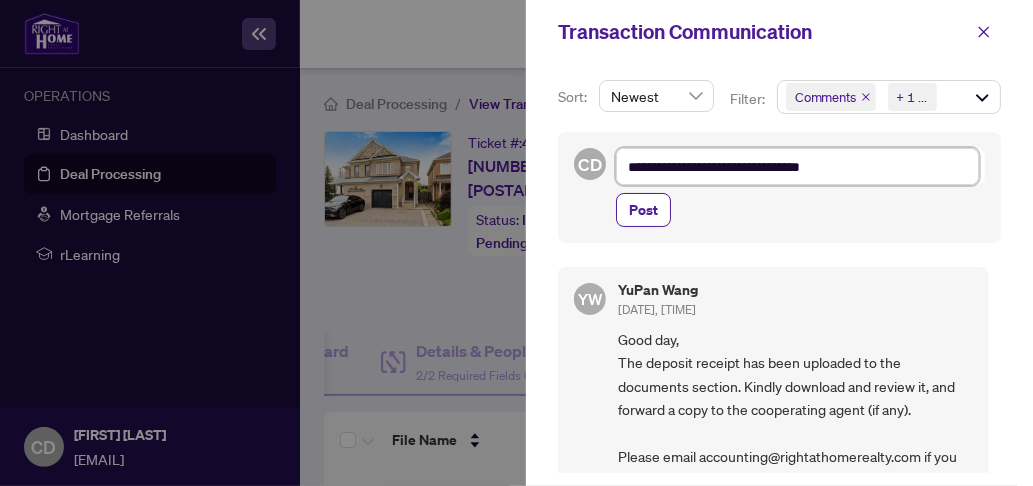 type on "**********" 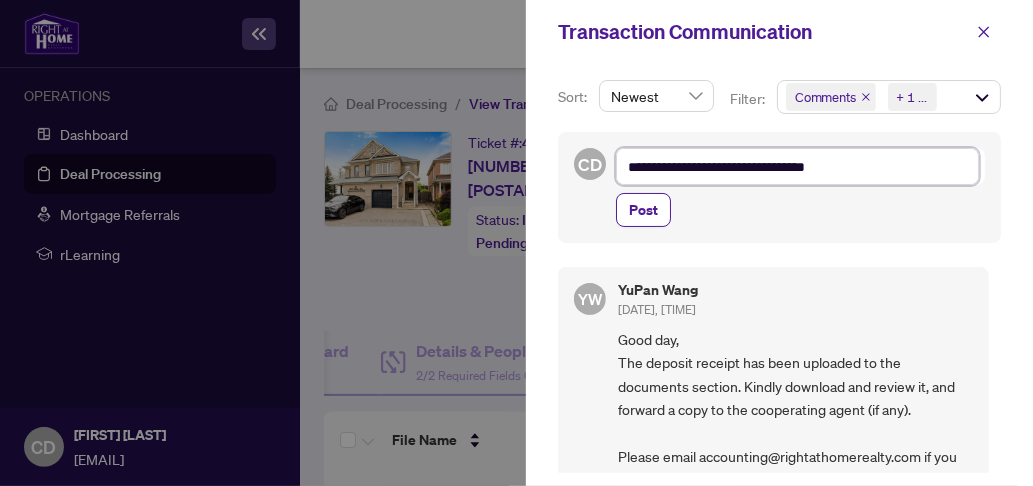 type on "**********" 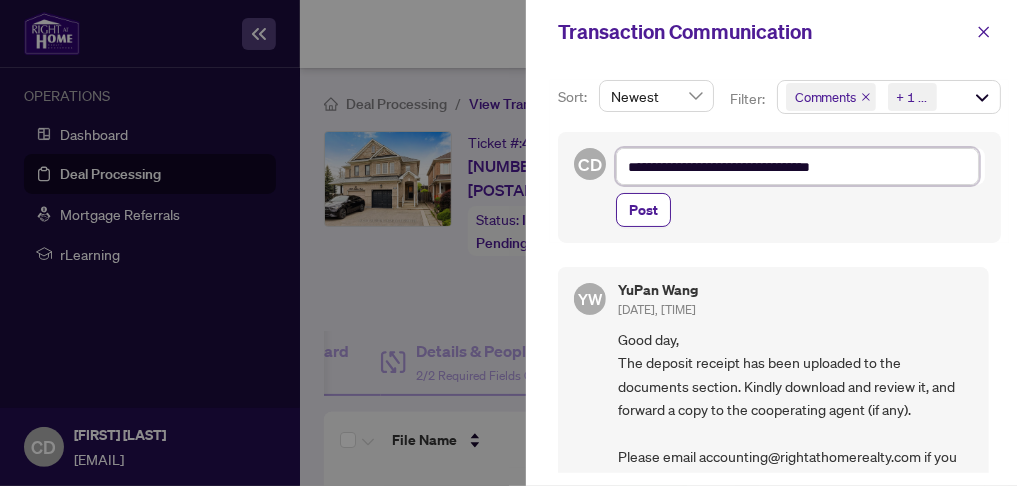 type on "**********" 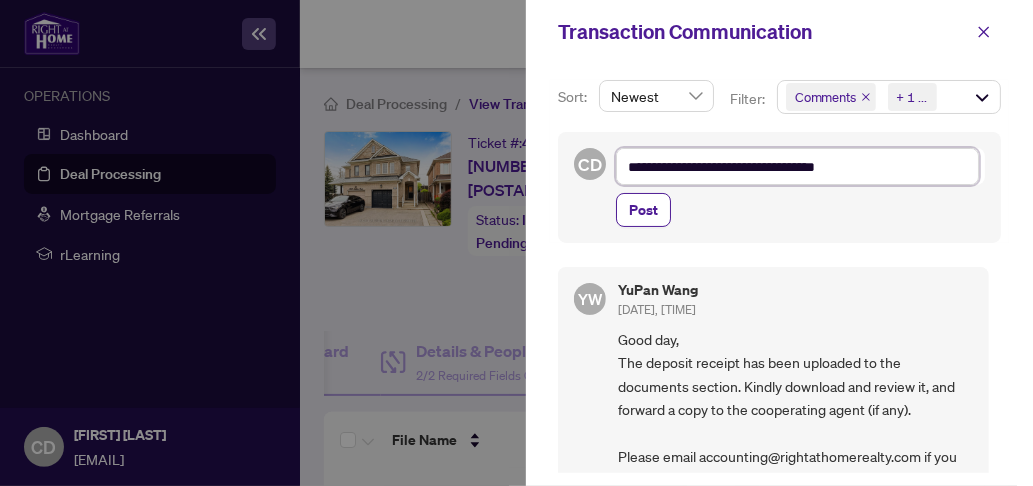 type on "**********" 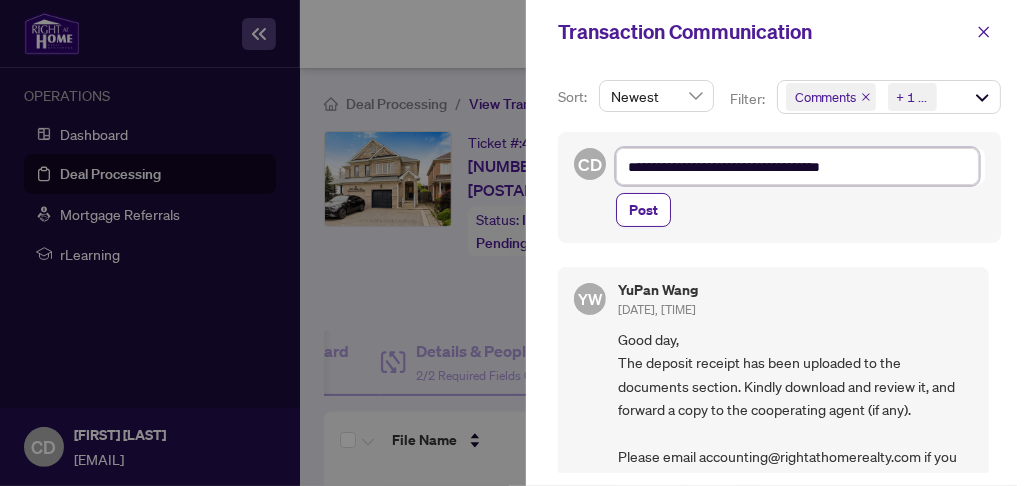 type on "**********" 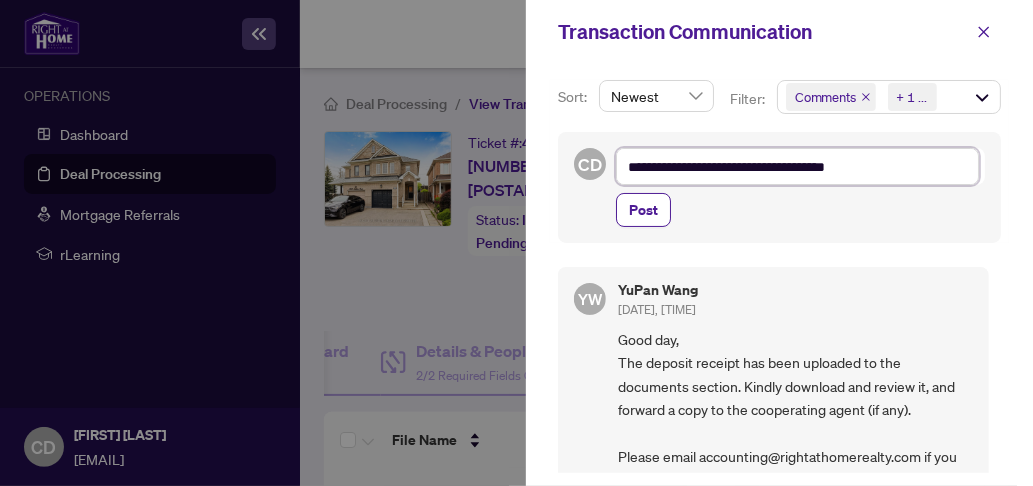 type on "**********" 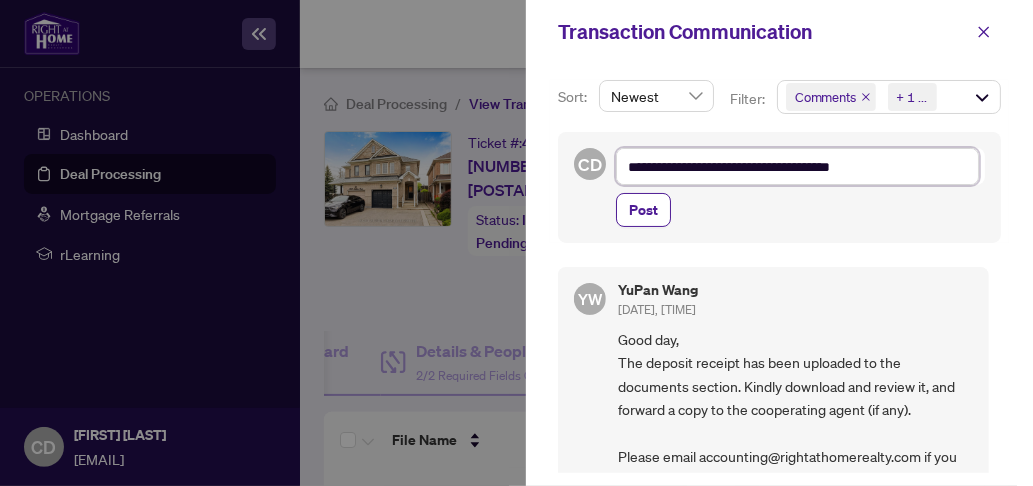 type on "**********" 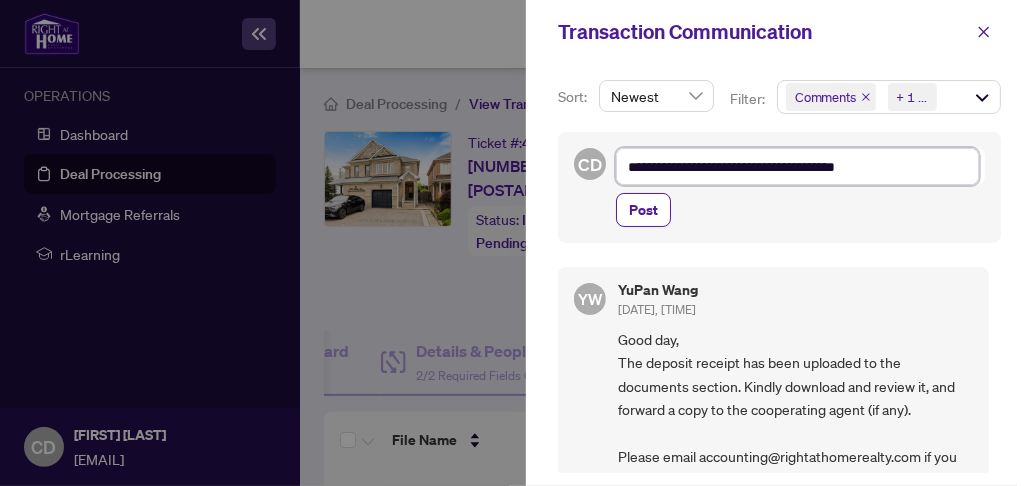 type on "**********" 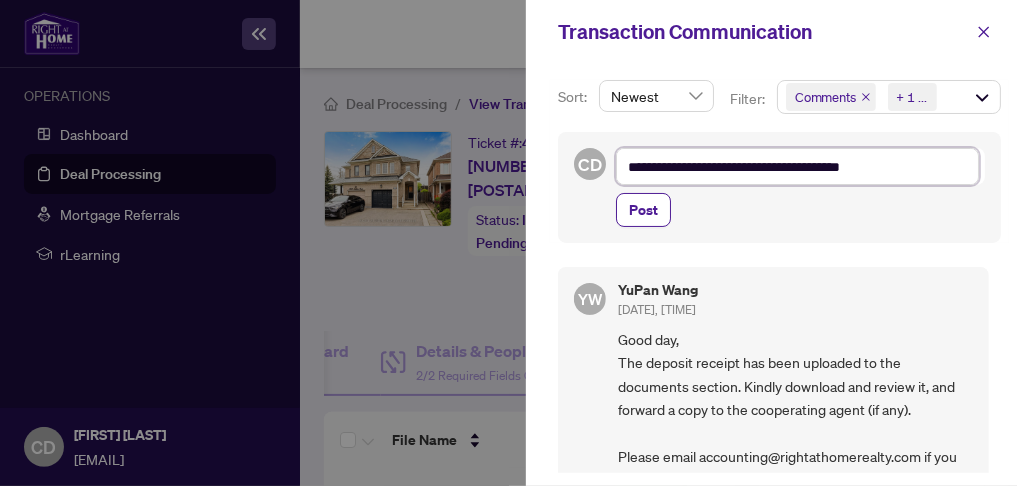 type on "**********" 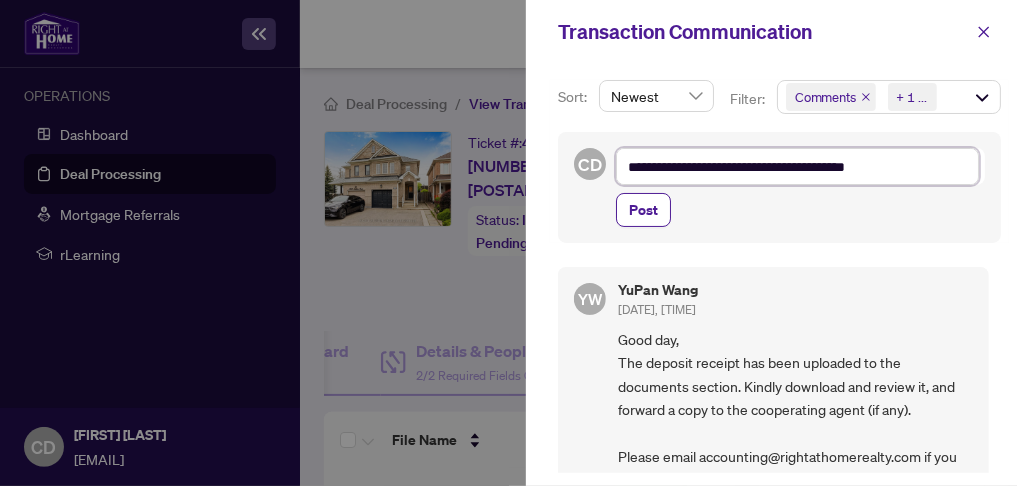 type on "**********" 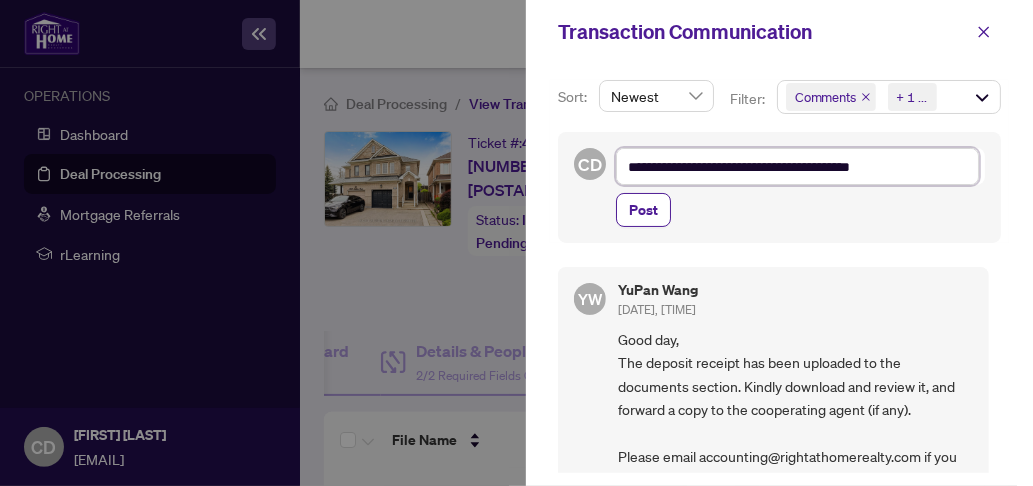 type on "**********" 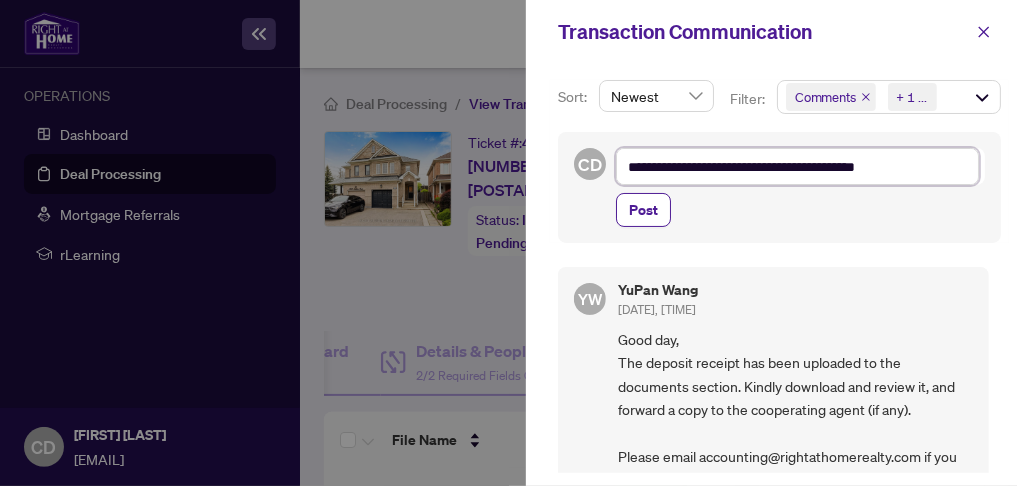 type on "**********" 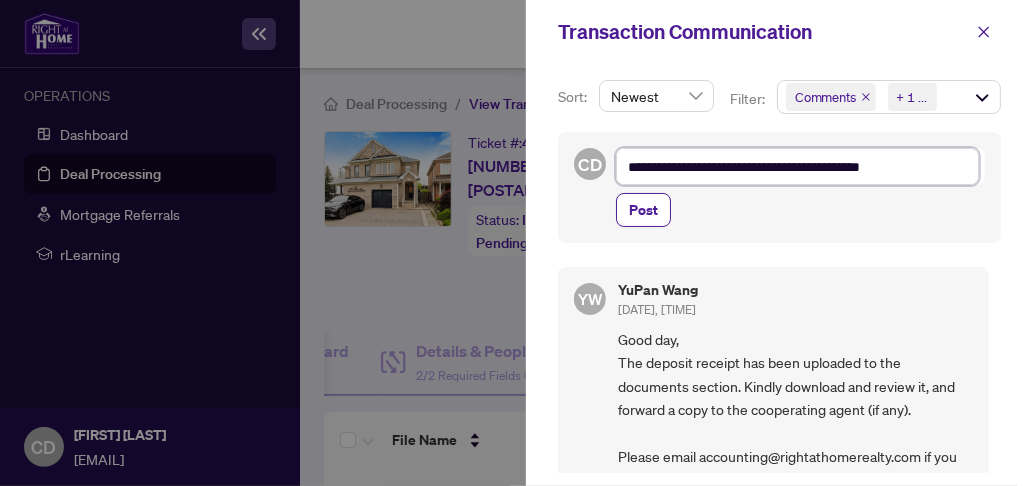 type on "**********" 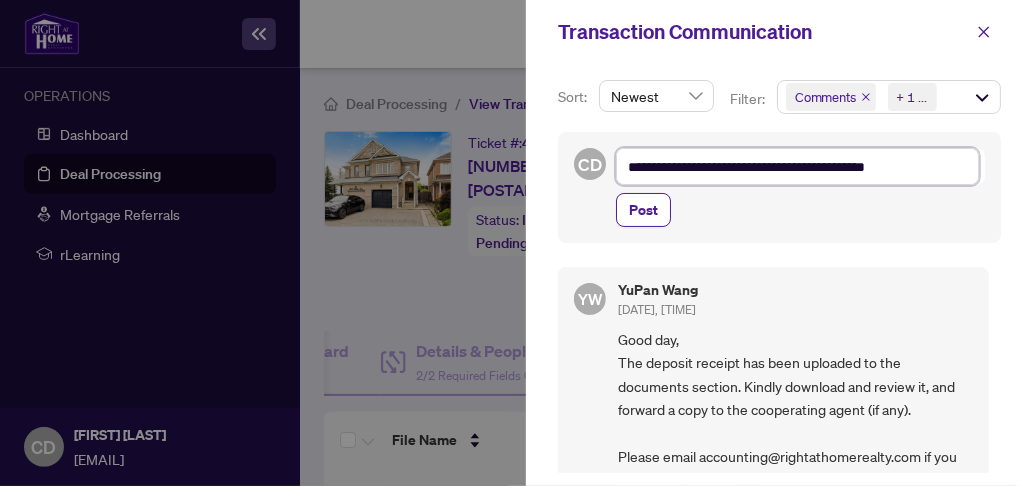 type on "**********" 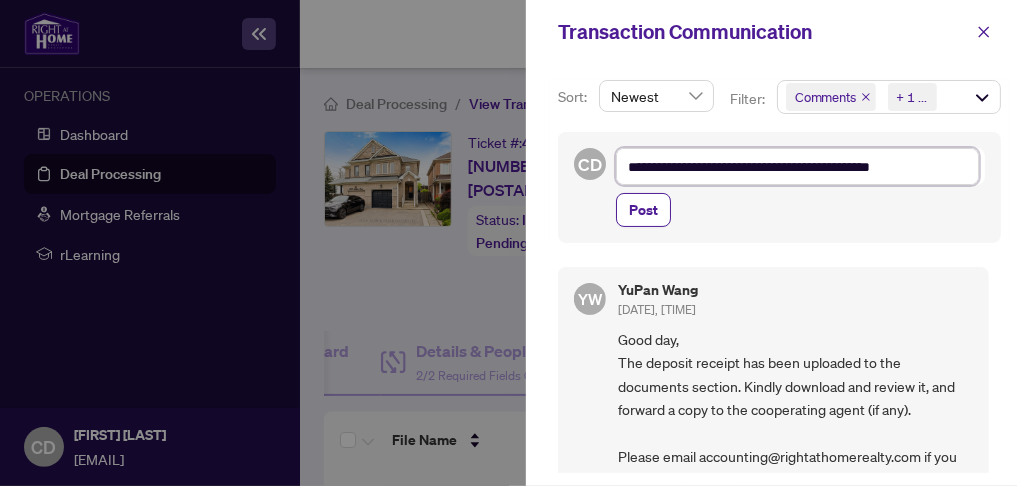 type on "**********" 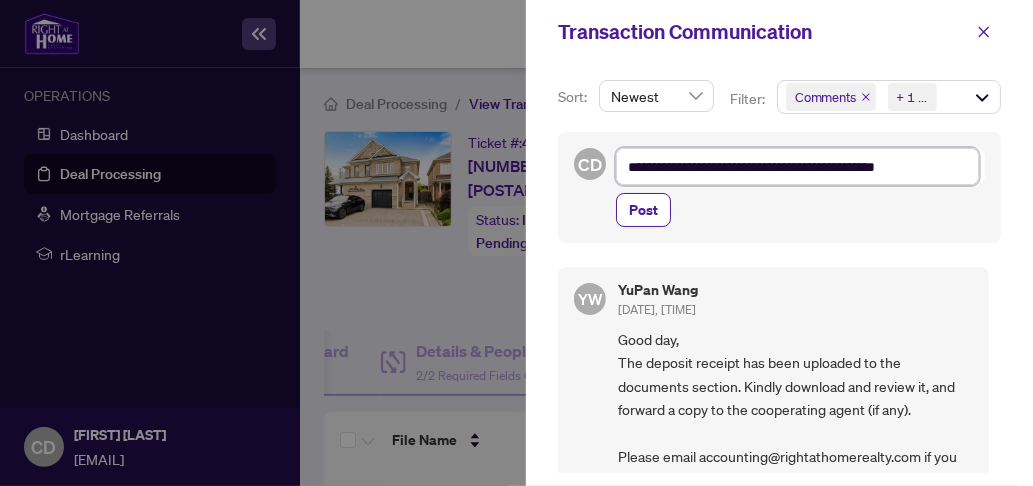type on "**********" 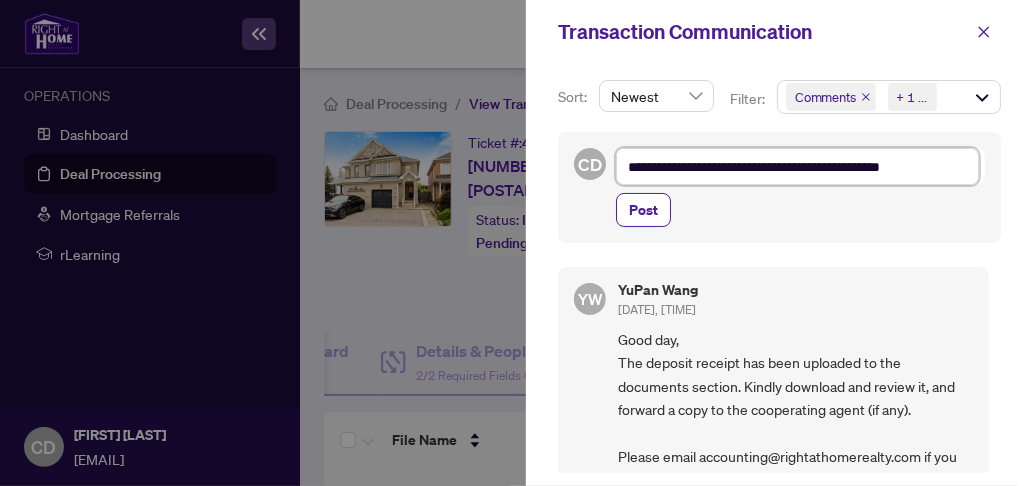 type on "**********" 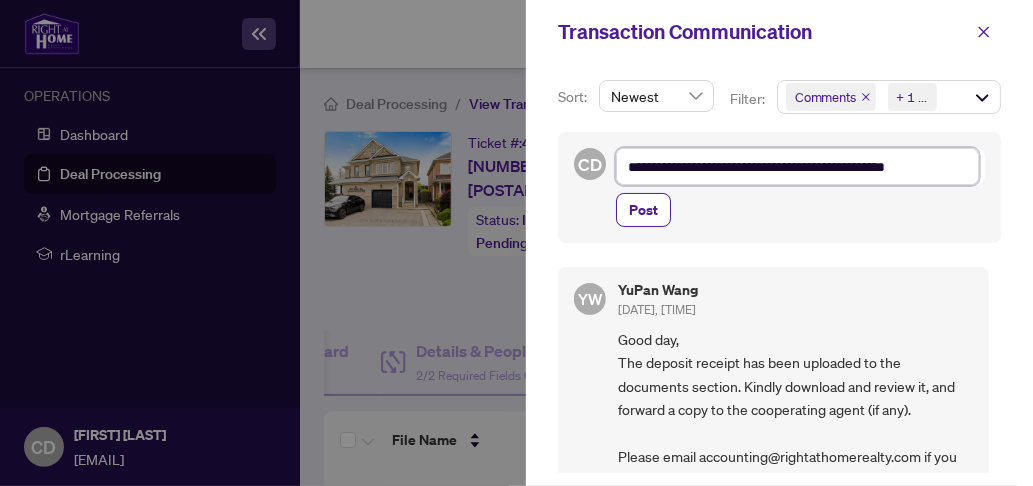 type on "**********" 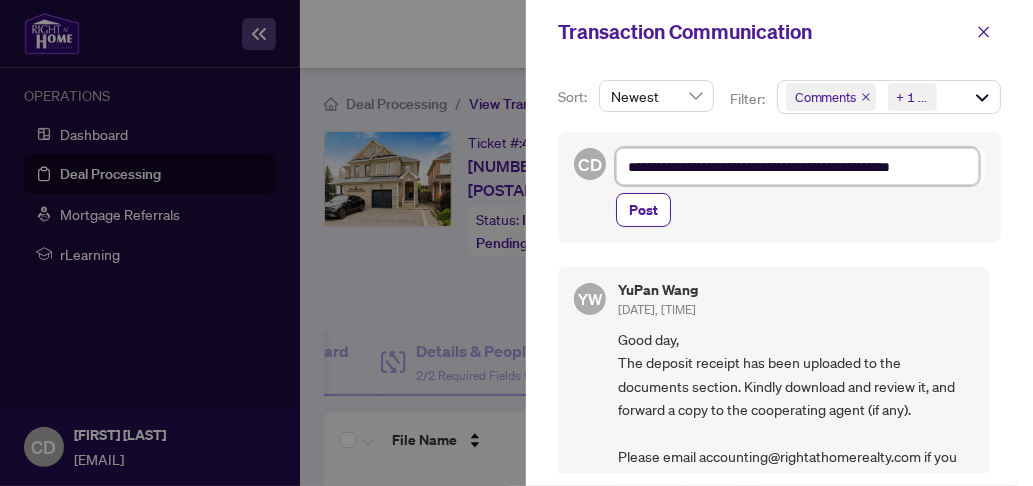 type on "**********" 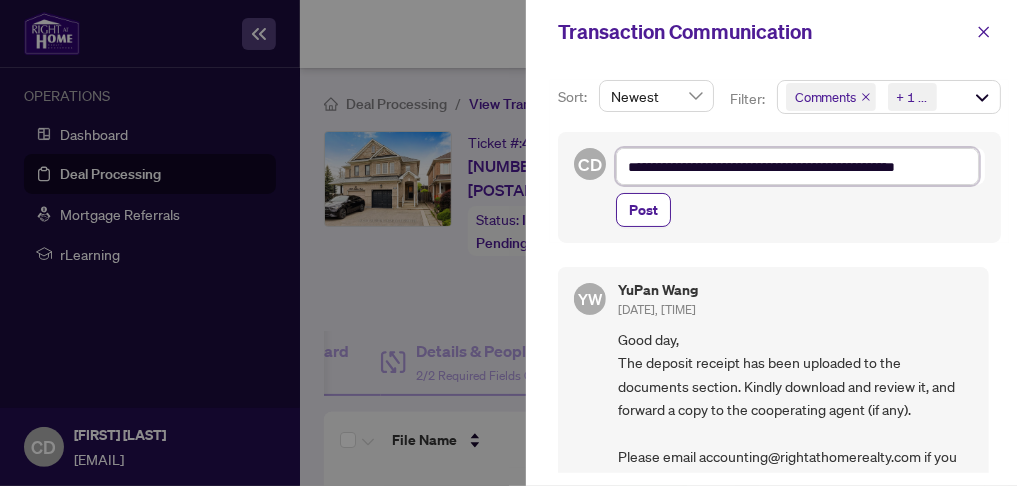 type on "**********" 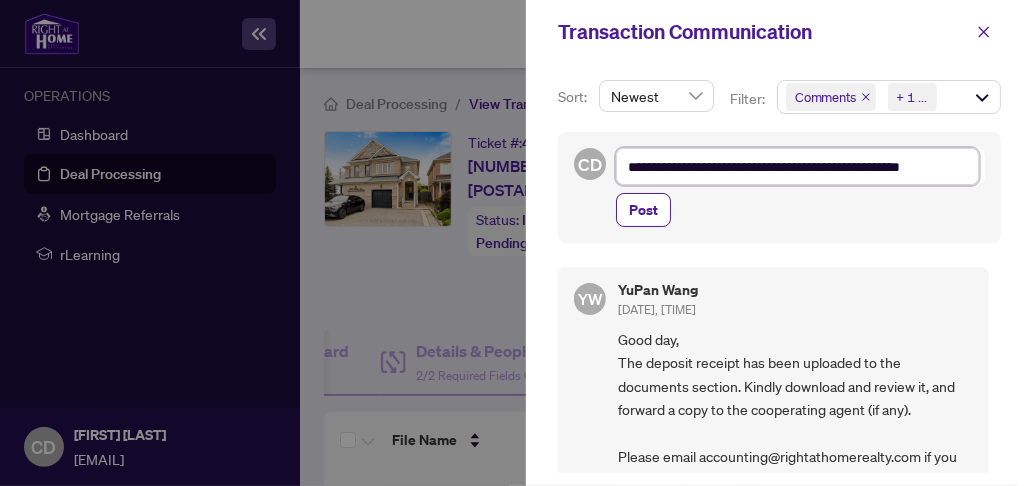 type on "**********" 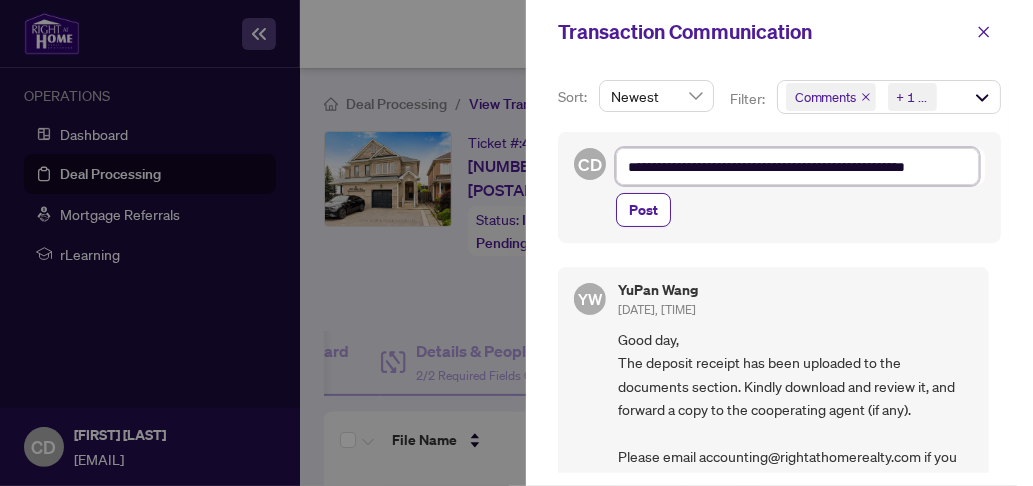 type on "**********" 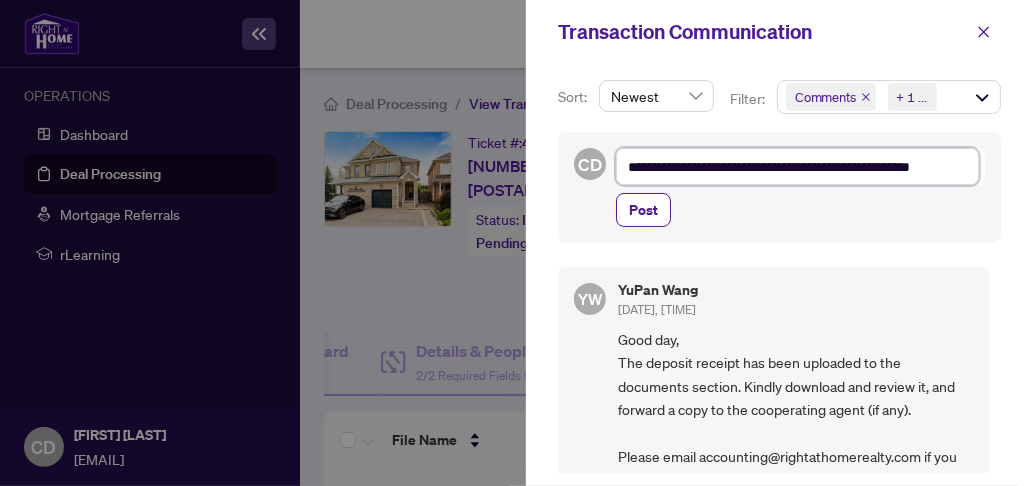 type on "**********" 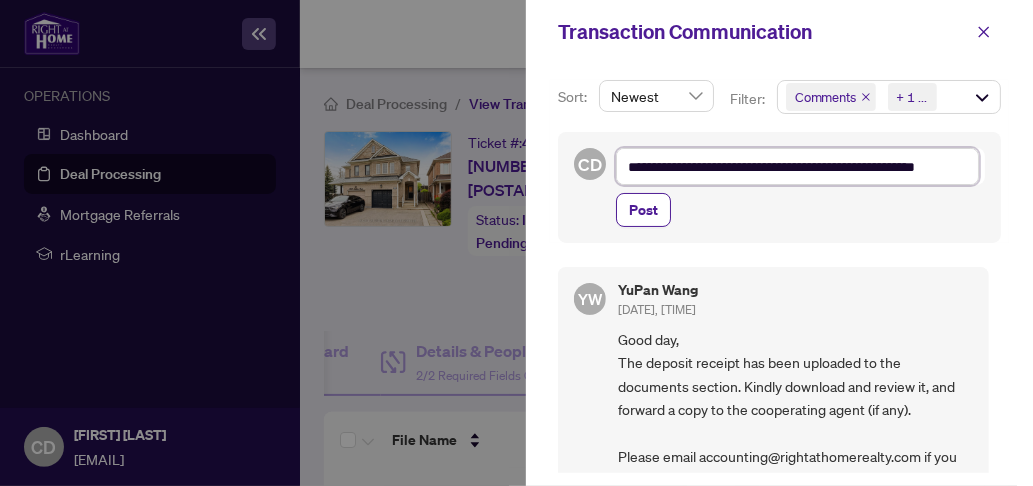 type on "**********" 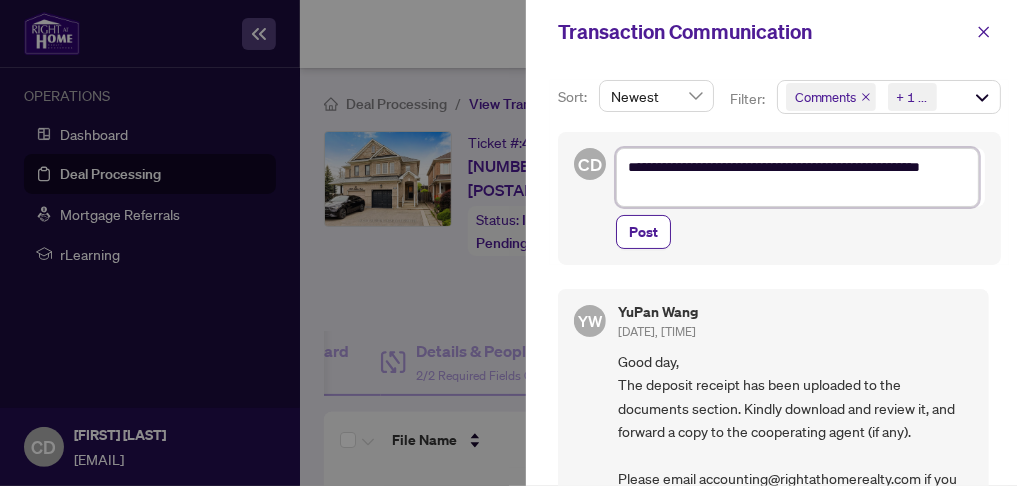type on "**********" 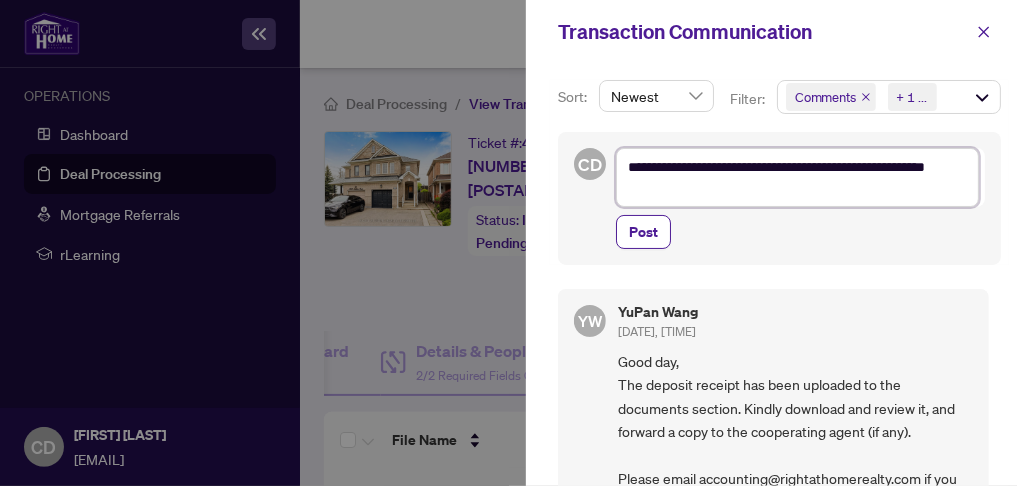 type on "**********" 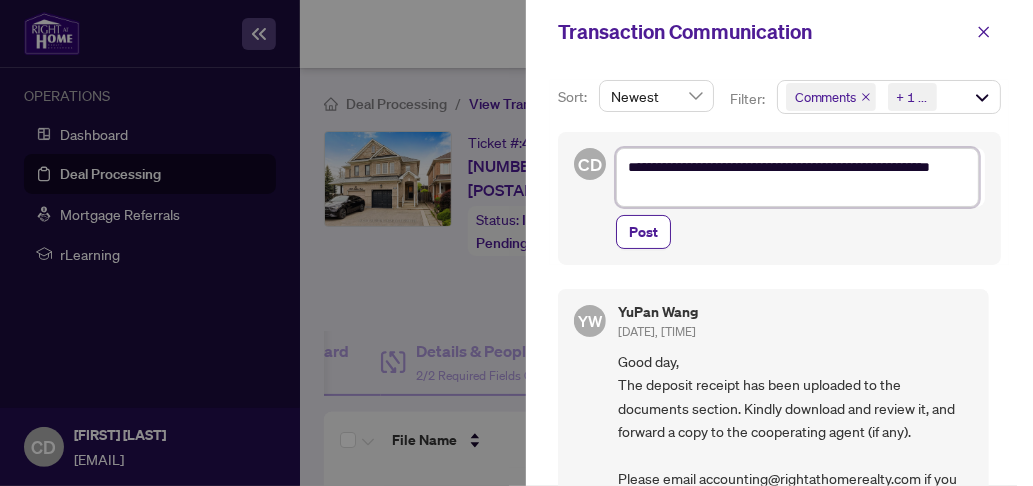 type on "**********" 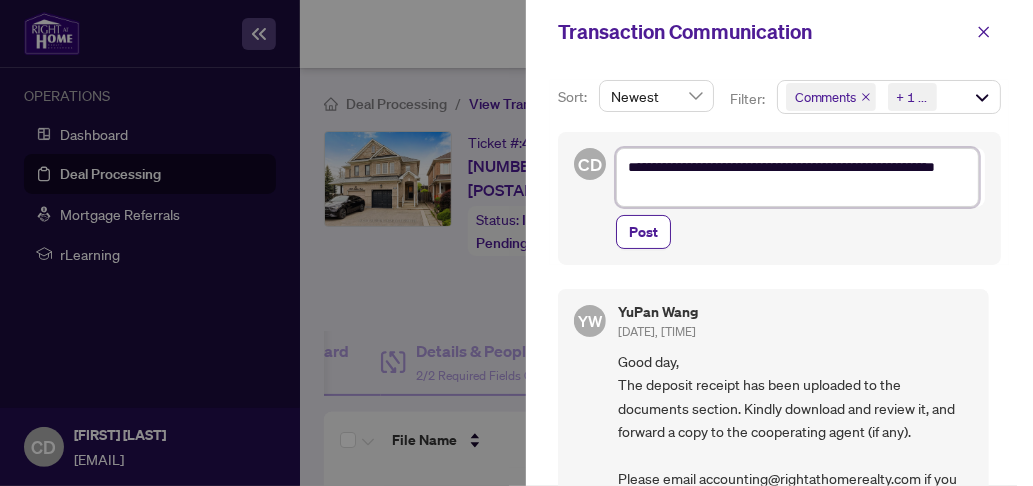 type on "**********" 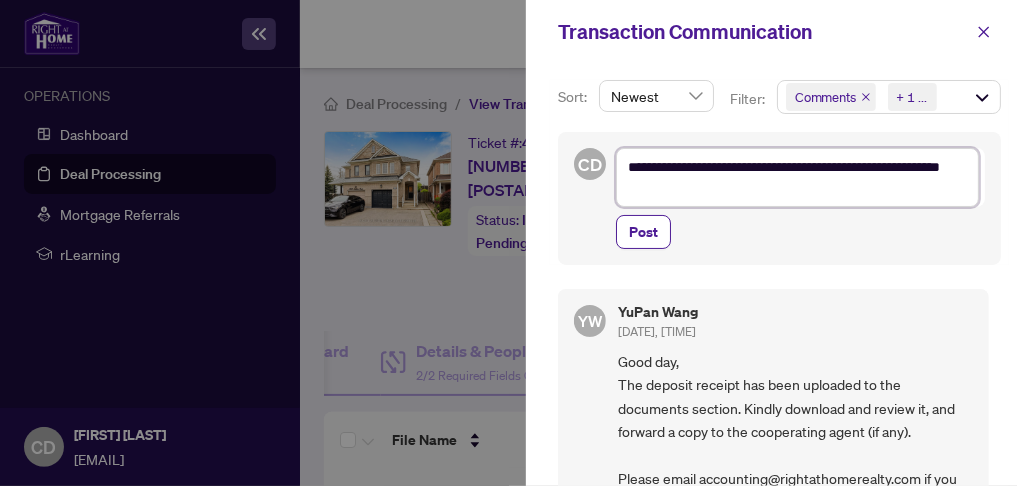 type on "**********" 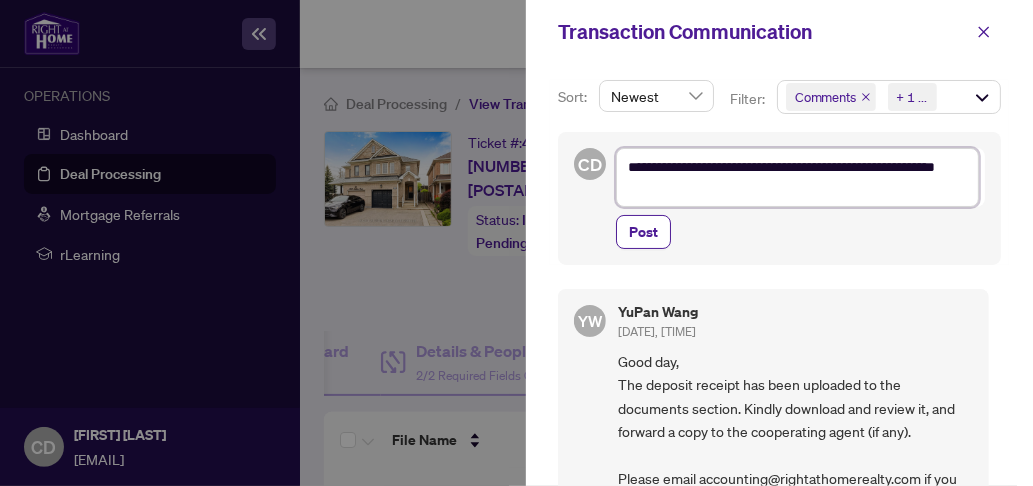 type on "**********" 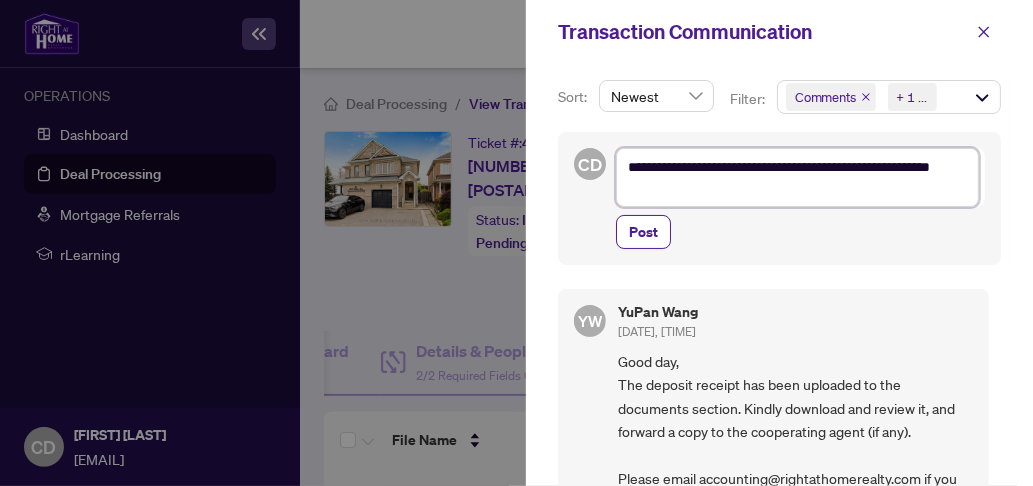 type on "**********" 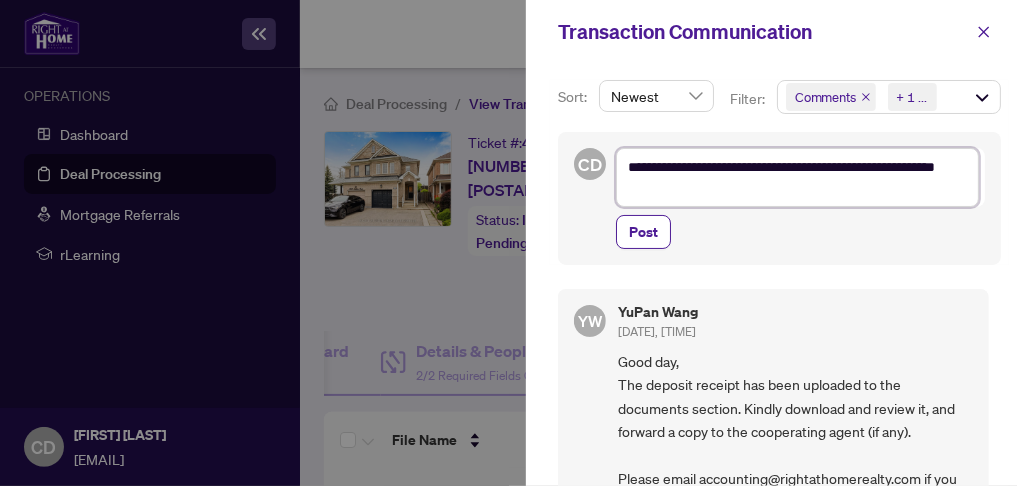 type on "**********" 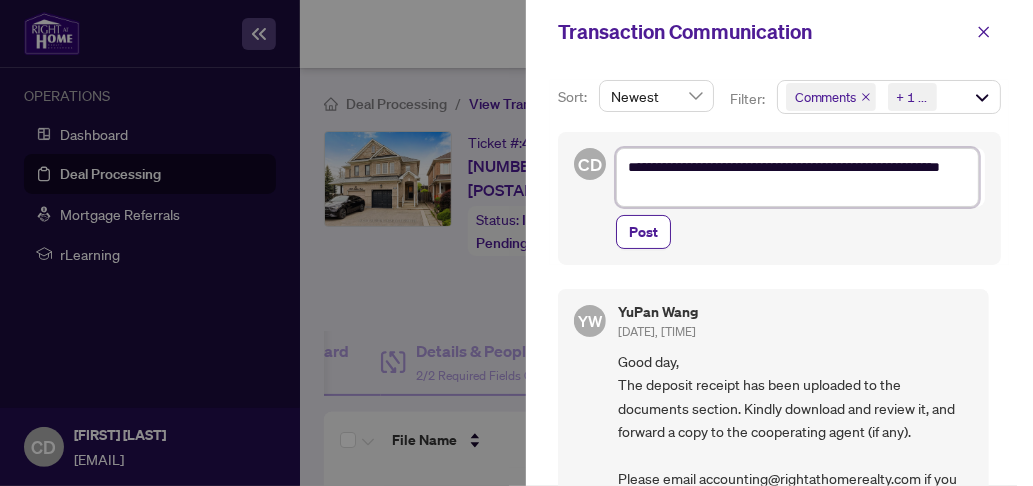 type on "**********" 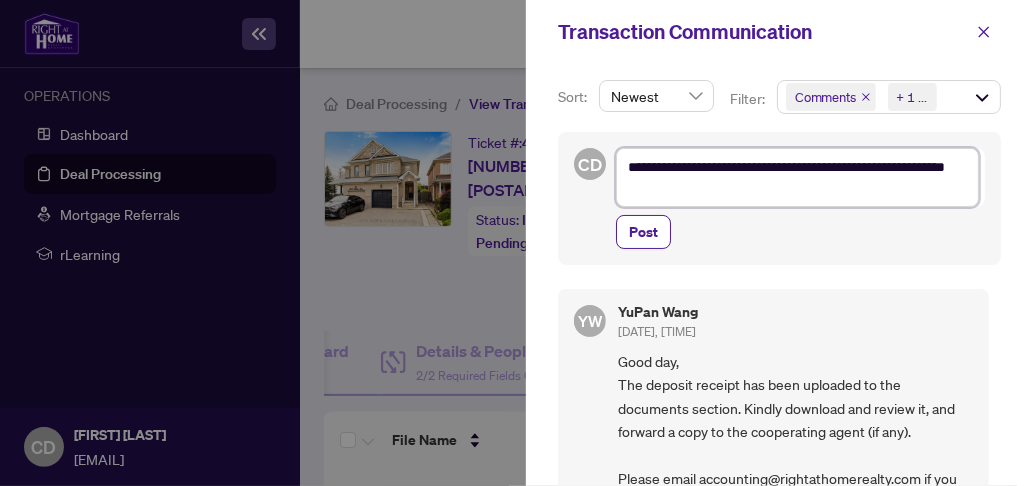 type on "**********" 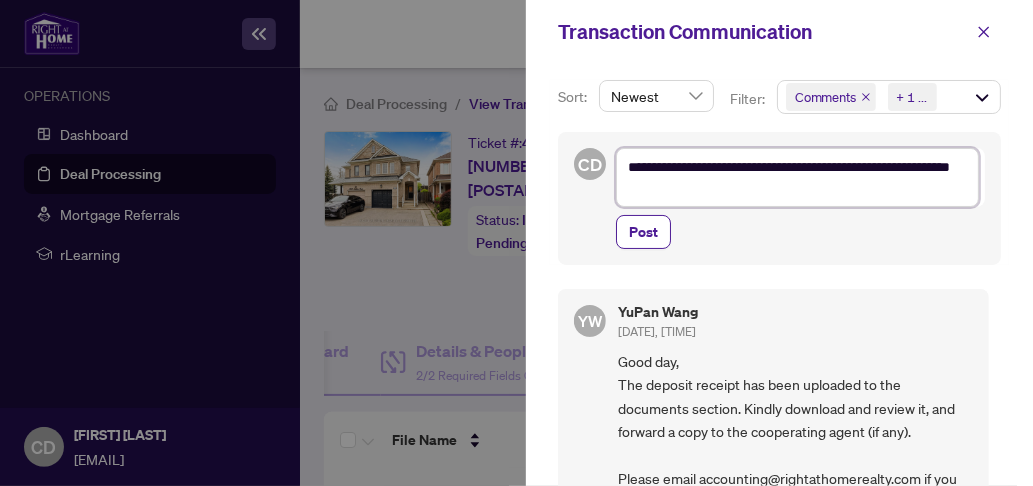 type 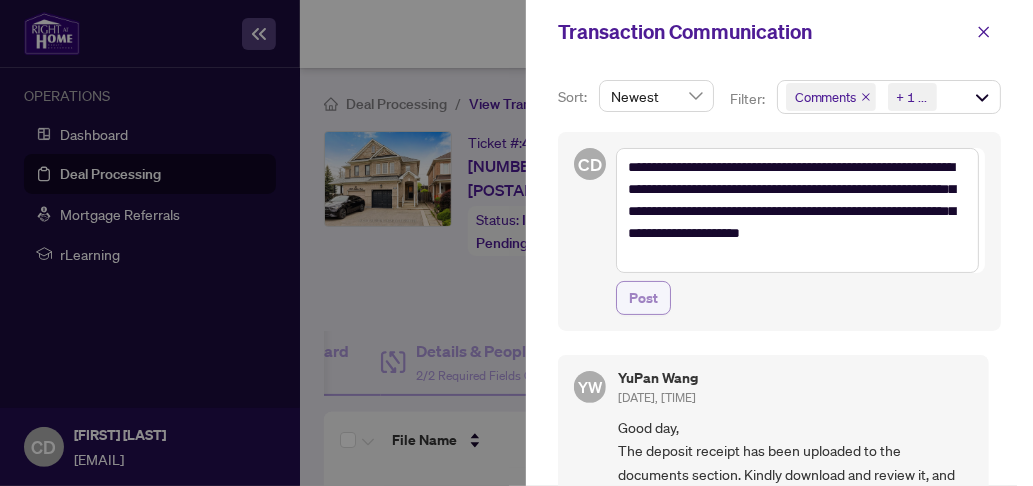 click on "Post" at bounding box center (643, 298) 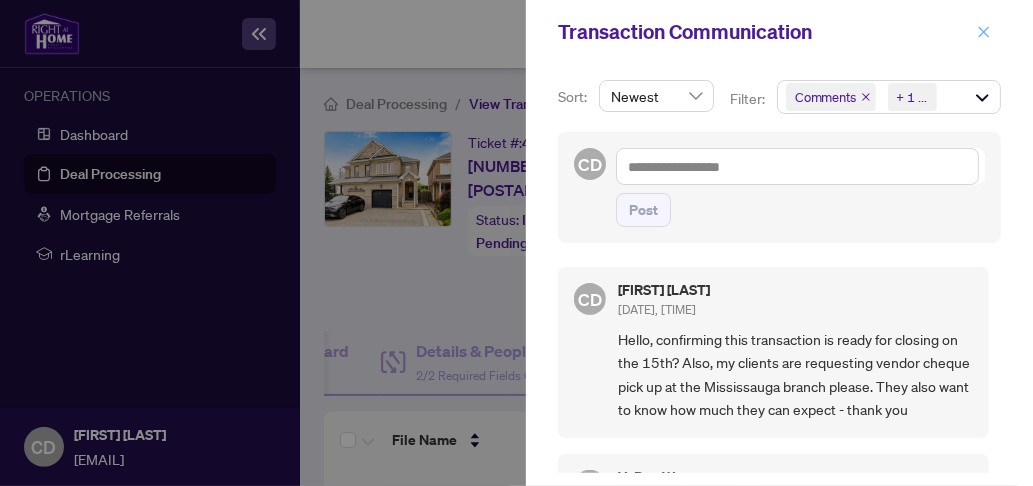 click 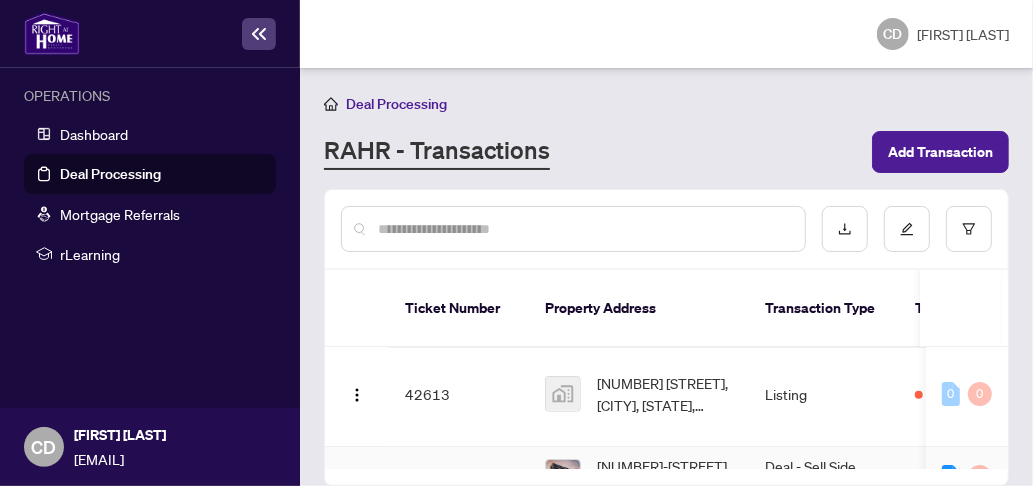 scroll, scrollTop: 200, scrollLeft: 0, axis: vertical 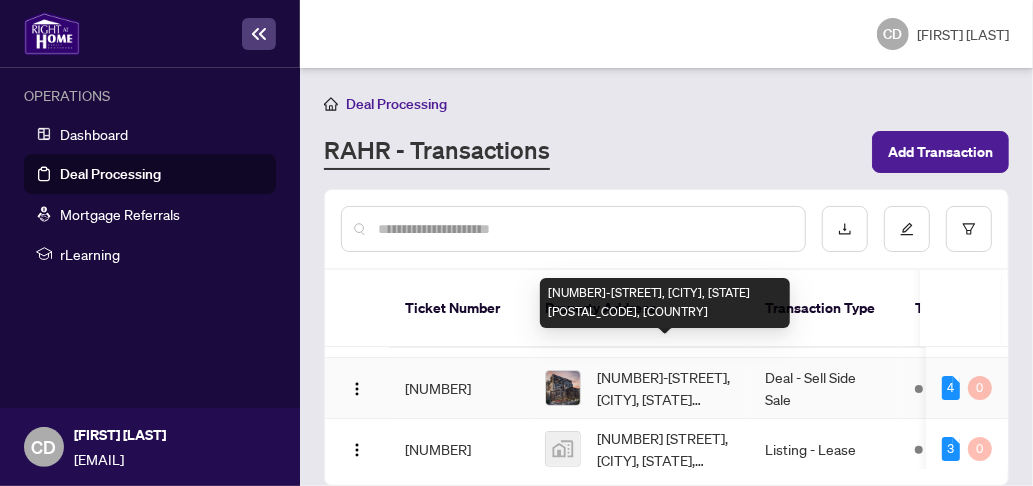 click on "[NUMBER]-[STREET], [CITY], [STATE] [POSTAL_CODE], [COUNTRY]" at bounding box center (665, 388) 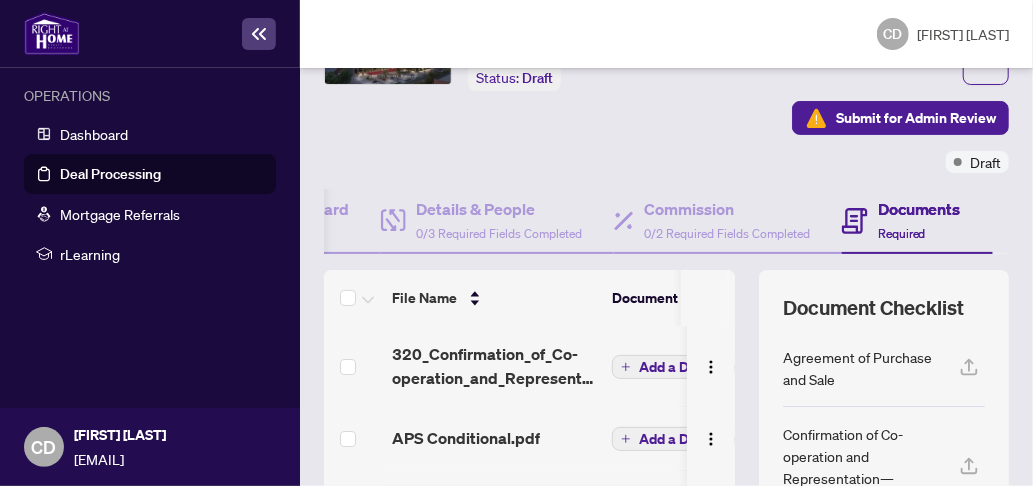 scroll, scrollTop: 300, scrollLeft: 0, axis: vertical 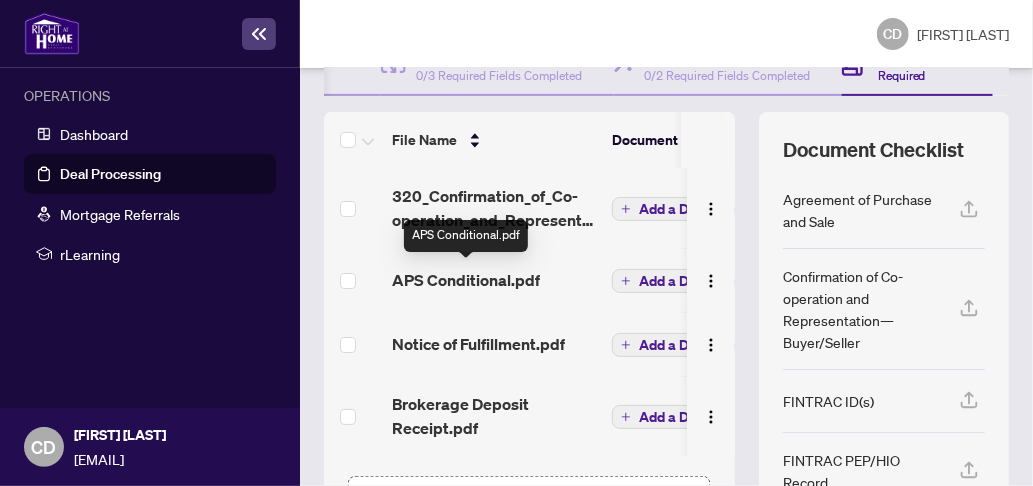 click on "APS Conditional.pdf" at bounding box center [466, 280] 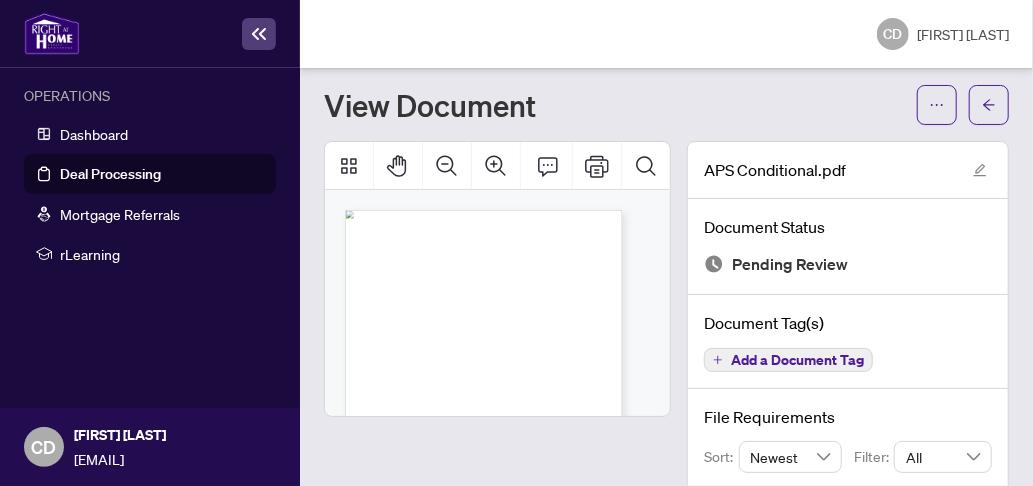 scroll, scrollTop: 26, scrollLeft: 0, axis: vertical 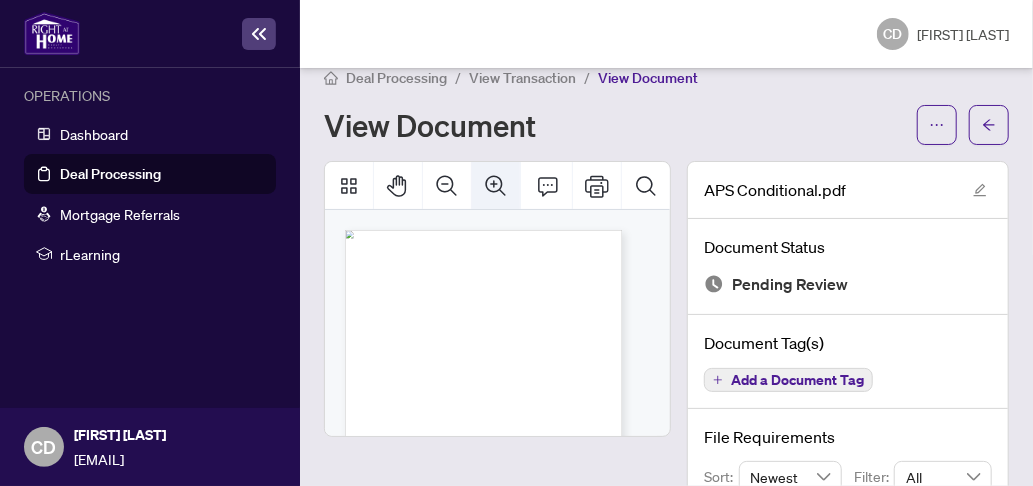 click 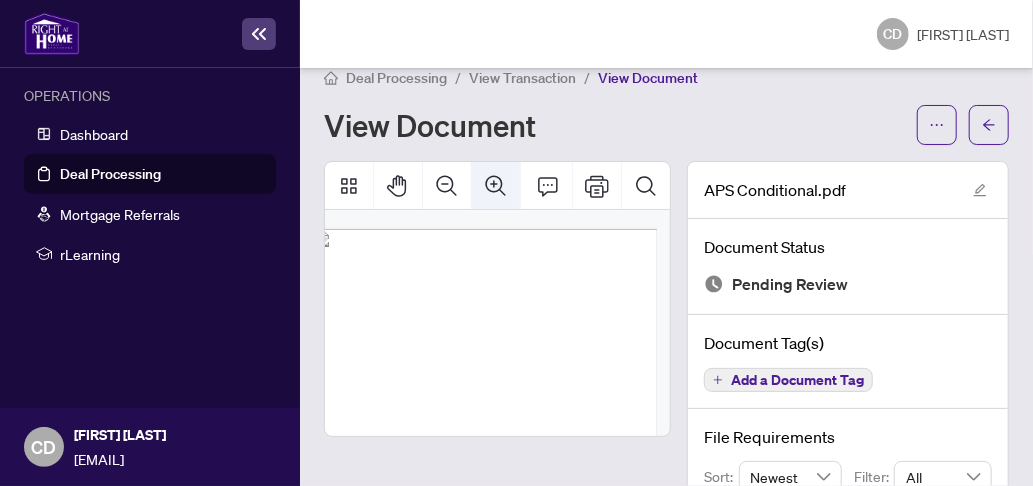 click 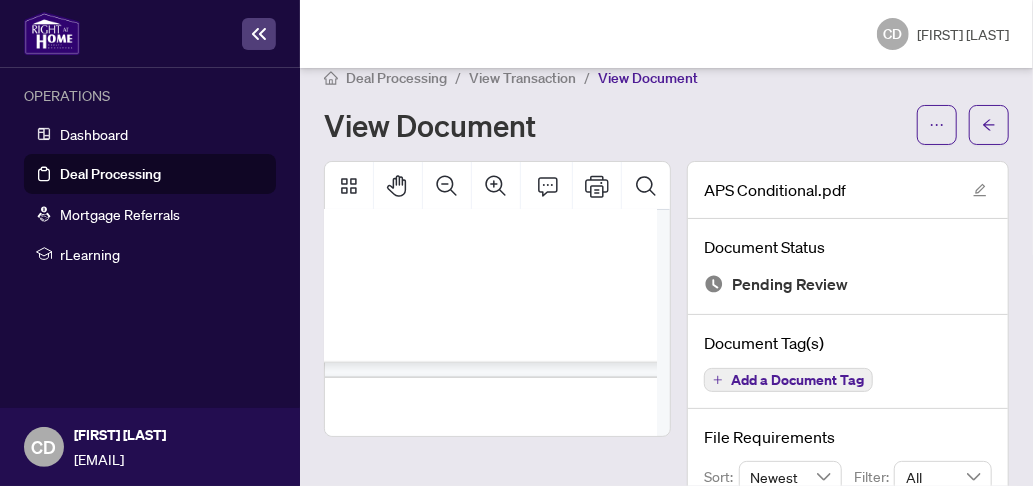 scroll, scrollTop: 1102, scrollLeft: 77, axis: both 